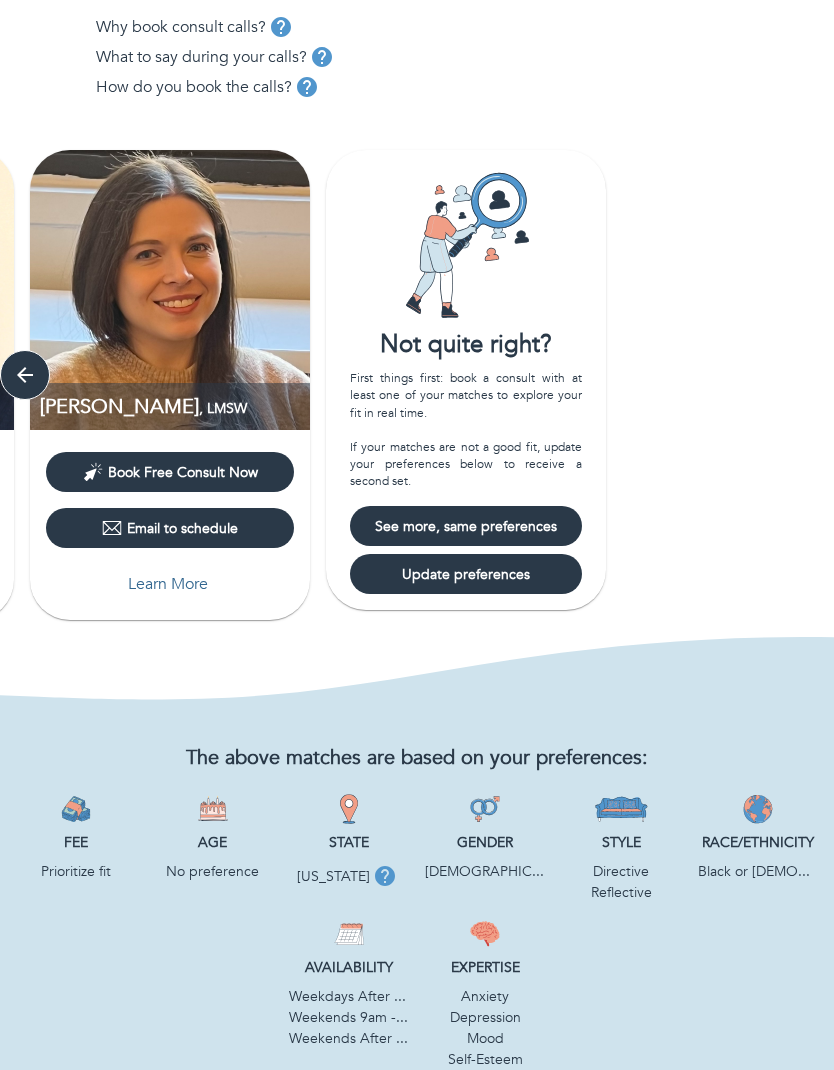 click on "See more, same preferences" at bounding box center [466, 527] 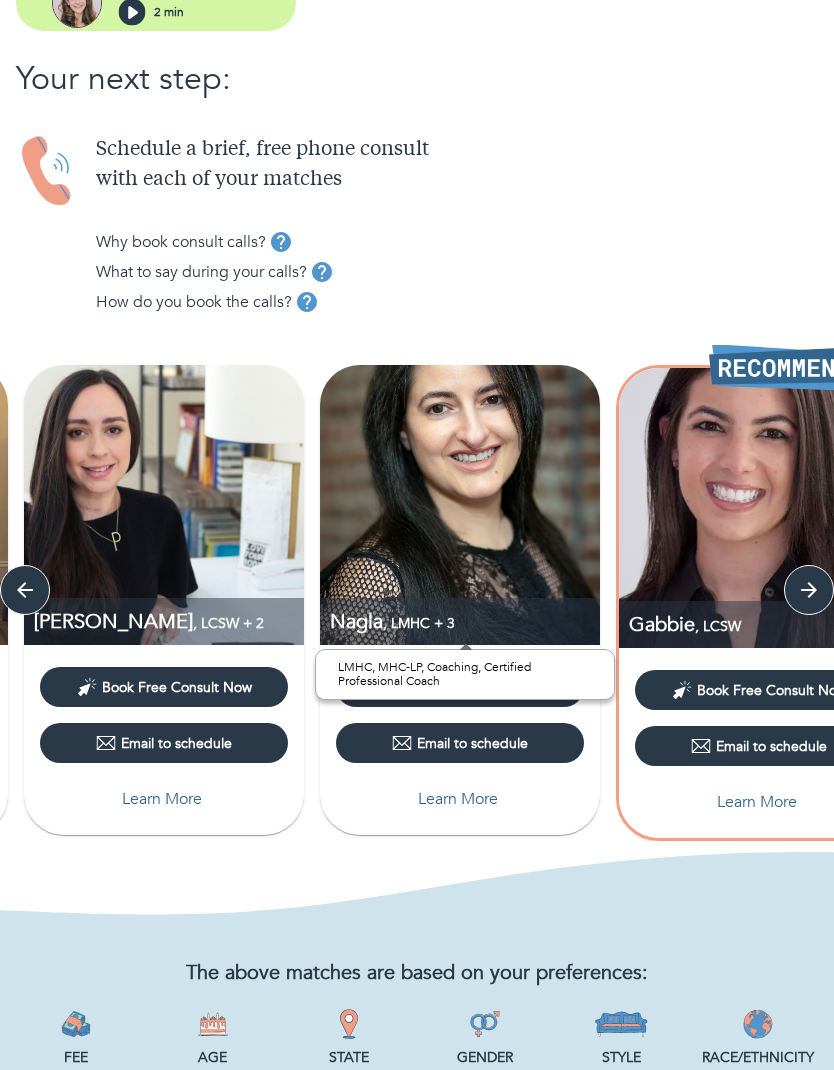 scroll, scrollTop: 247, scrollLeft: 0, axis: vertical 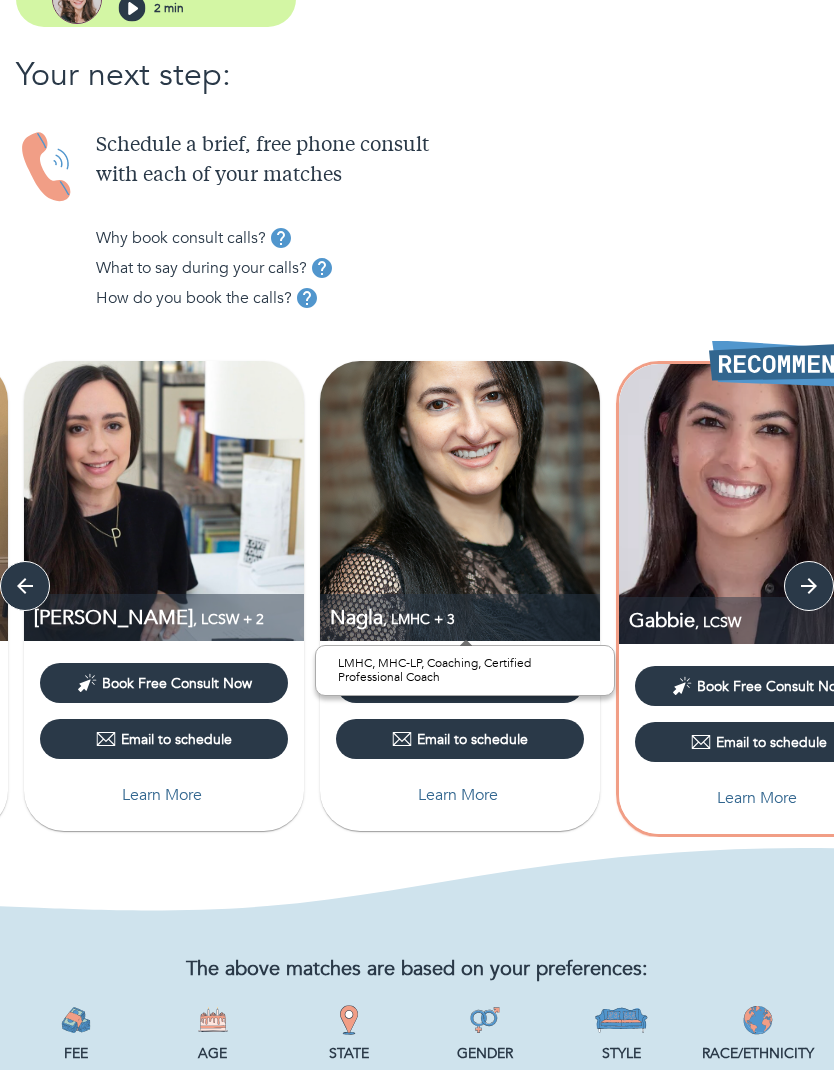 click at bounding box center (759, 504) 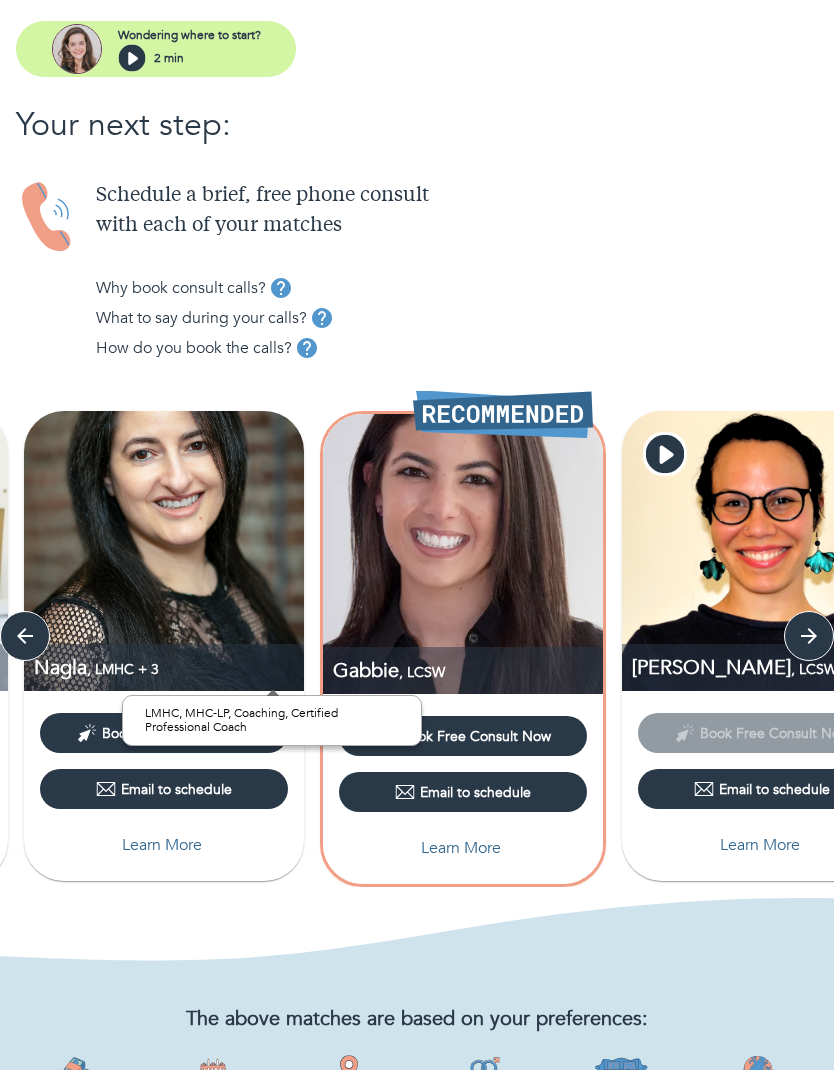 scroll, scrollTop: 192, scrollLeft: 0, axis: vertical 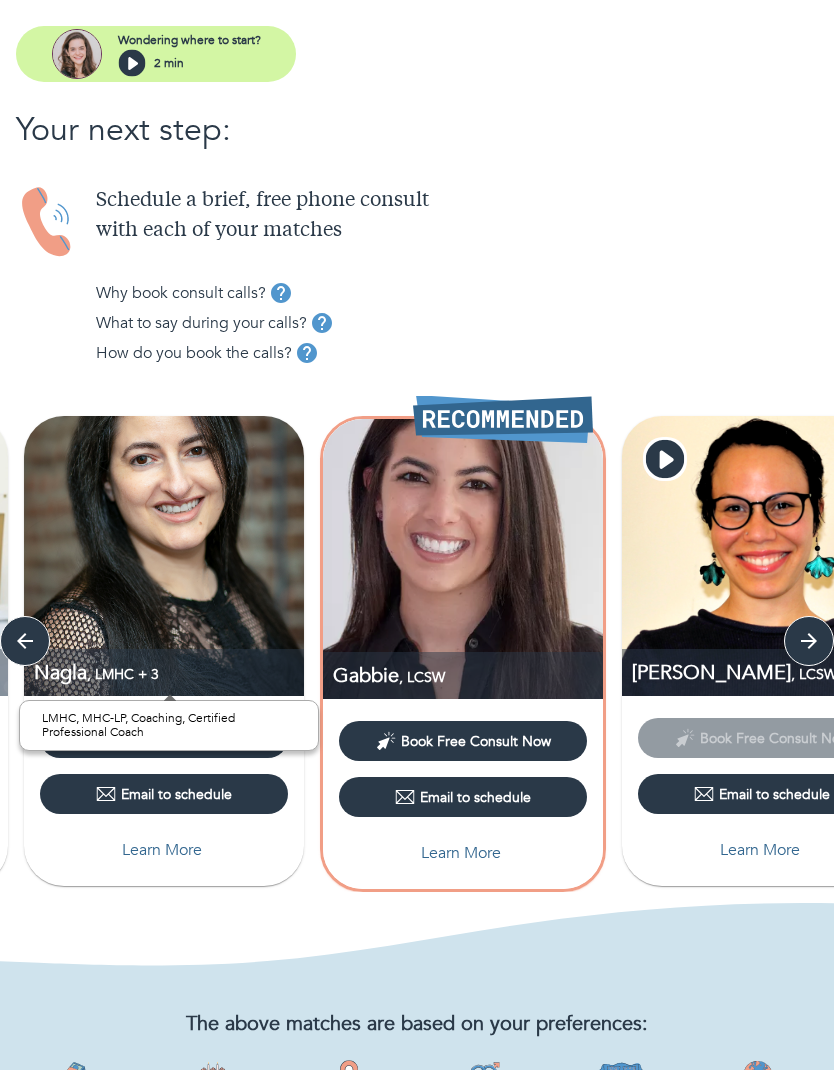 click at bounding box center [463, 559] 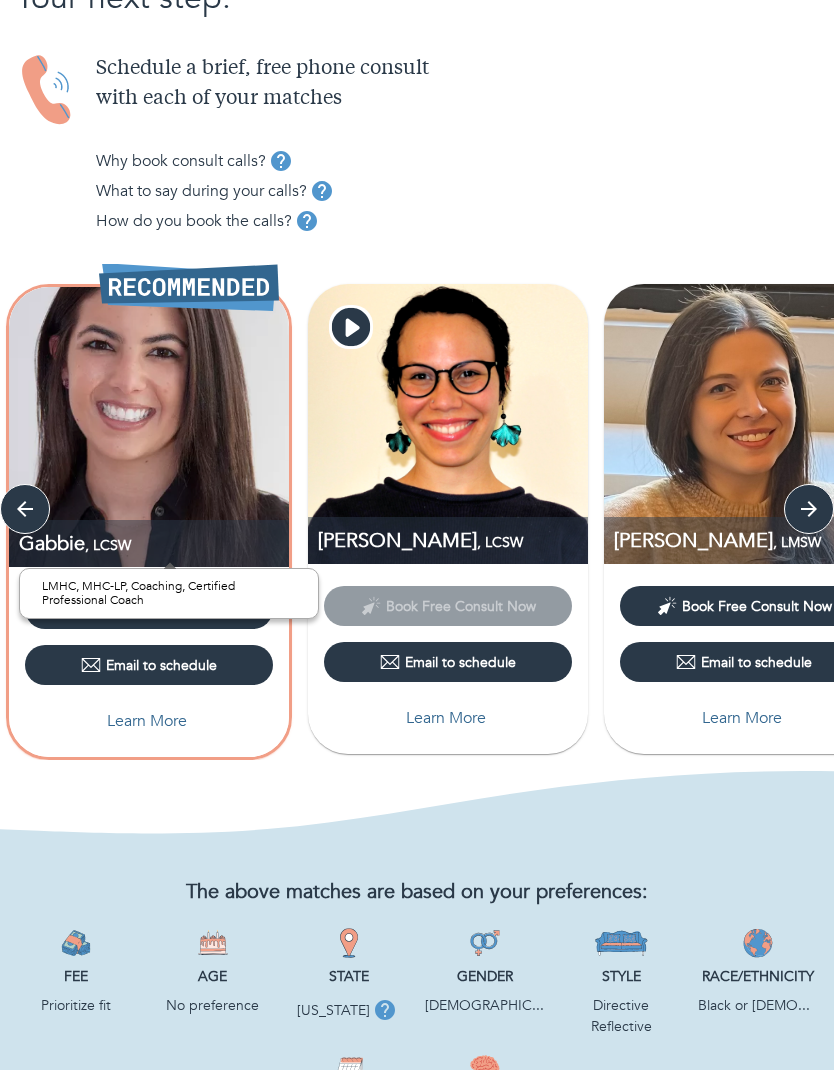 scroll, scrollTop: 326, scrollLeft: 0, axis: vertical 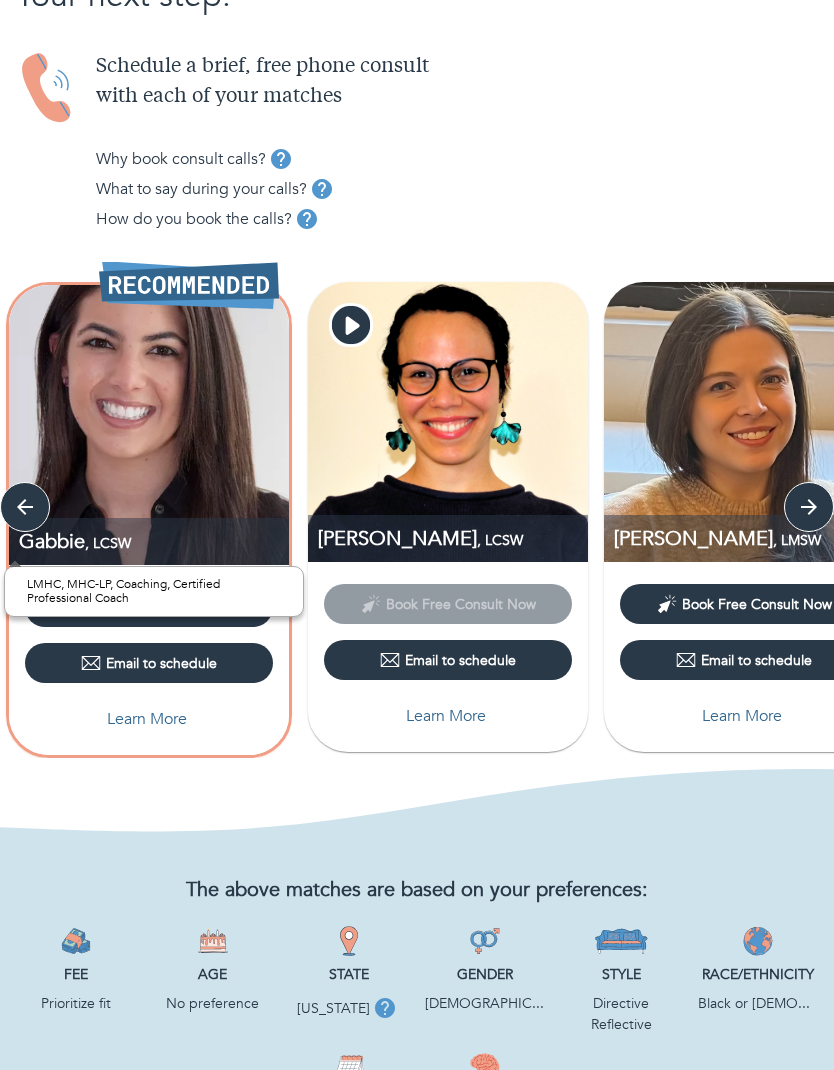 click on "Learn More" at bounding box center (149, 719) 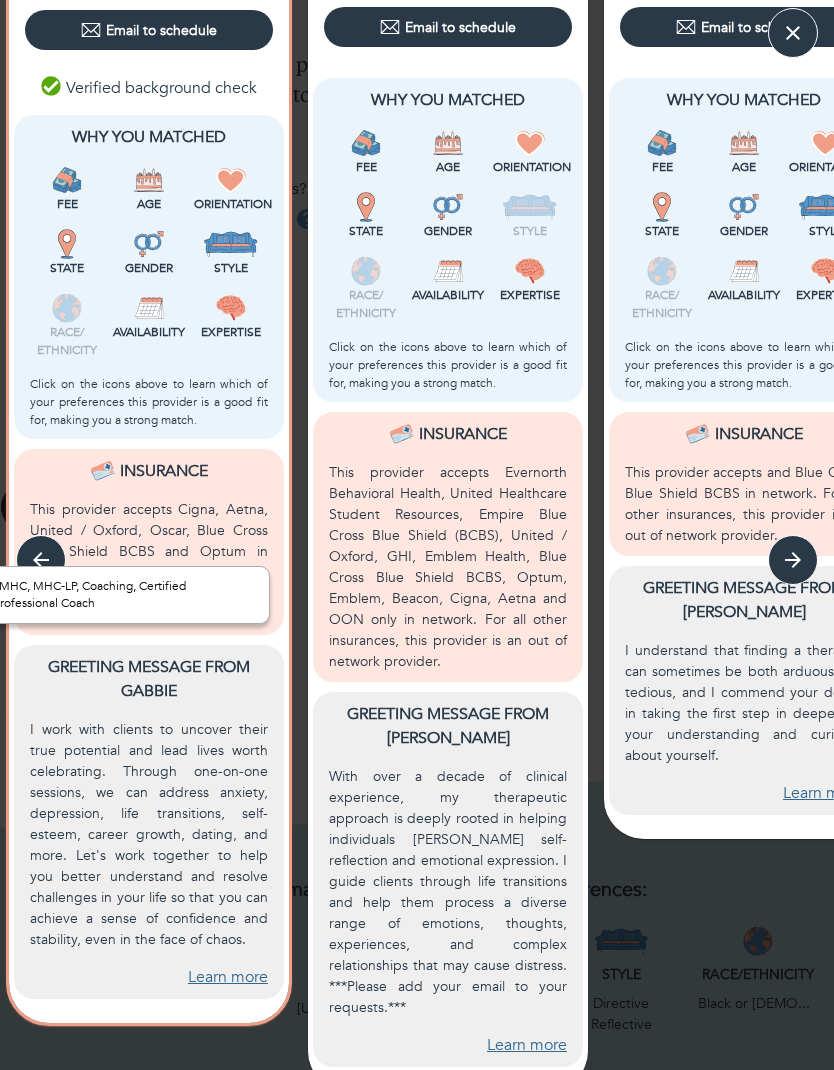 scroll, scrollTop: 370, scrollLeft: 0, axis: vertical 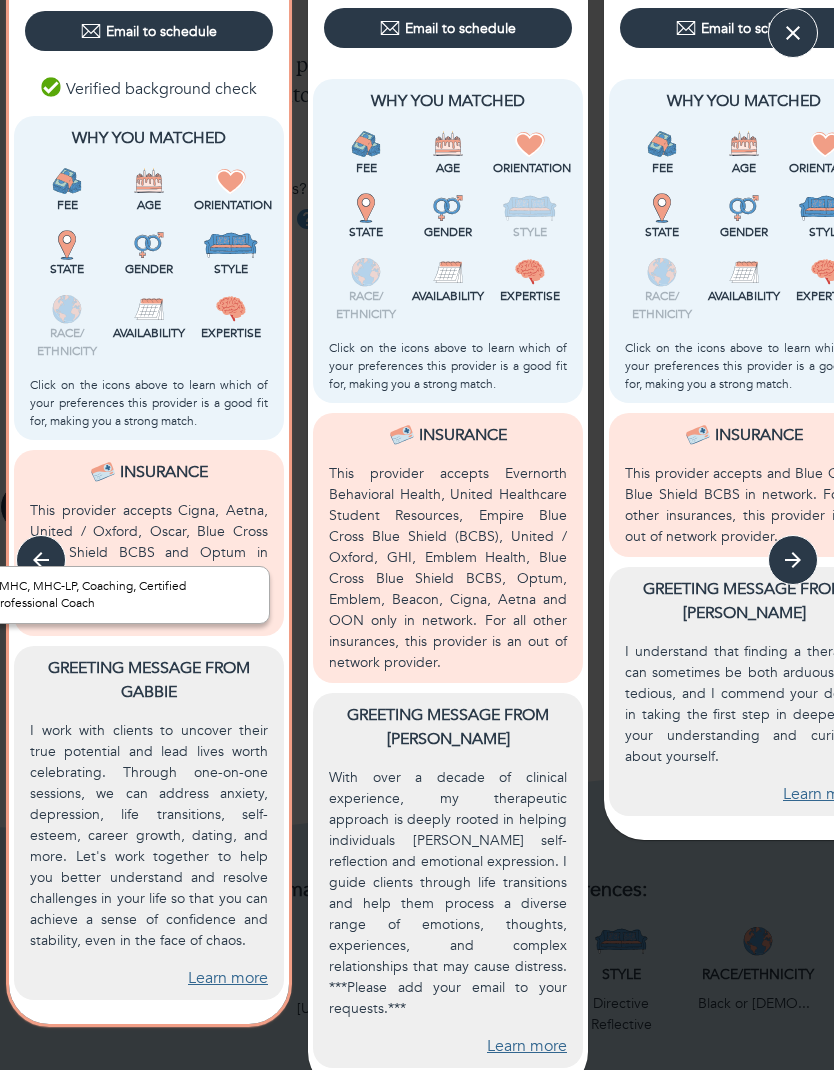 click on "Learn more" at bounding box center (228, 978) 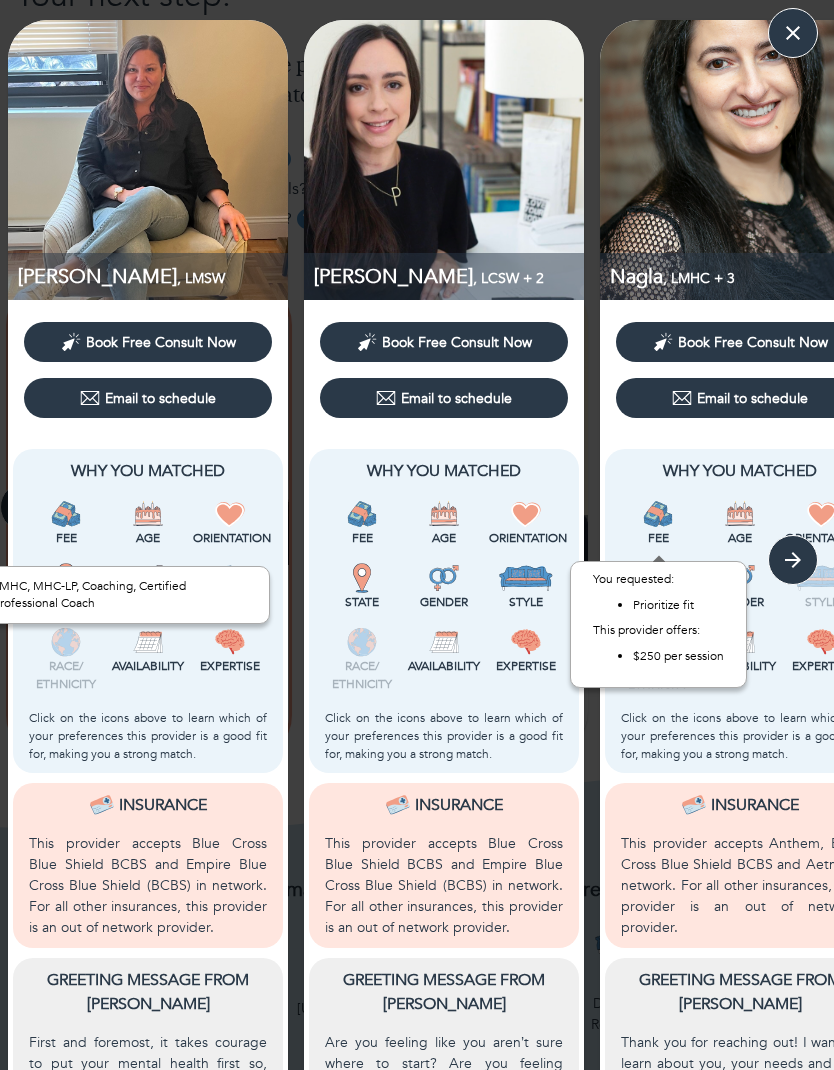 scroll, scrollTop: 0, scrollLeft: 0, axis: both 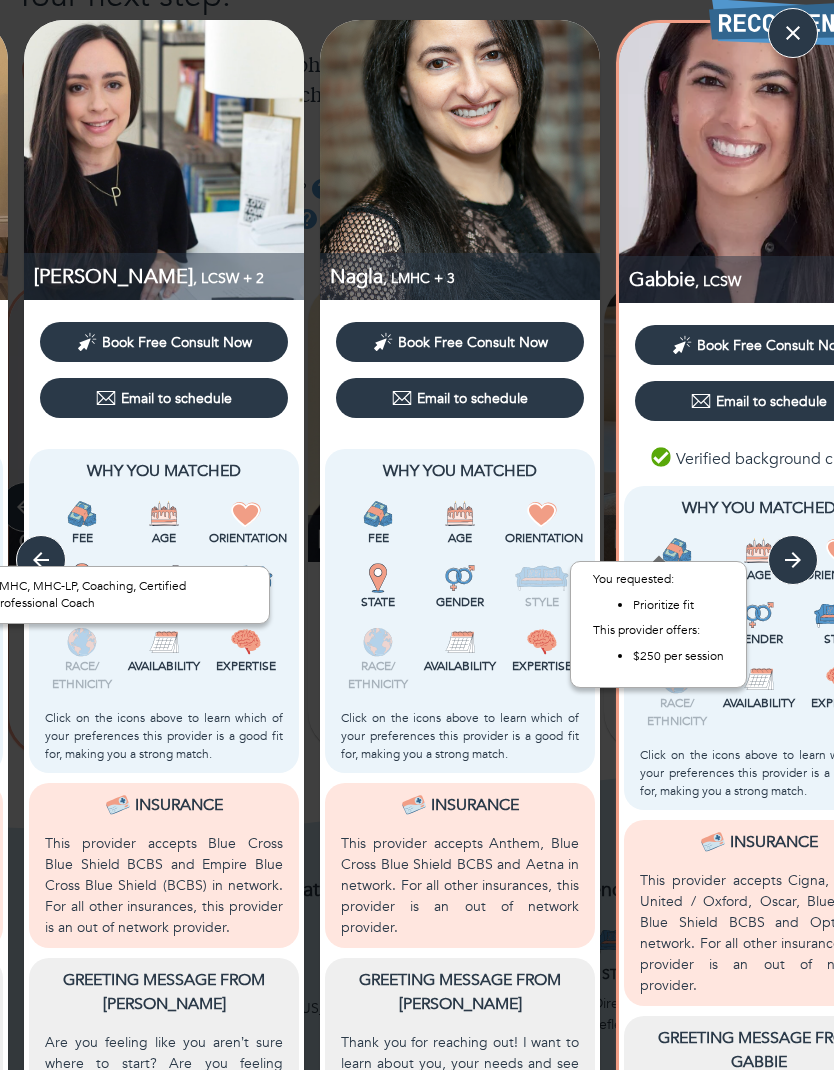 click on "[PERSON_NAME] , LCSW + 2" at bounding box center (169, 276) 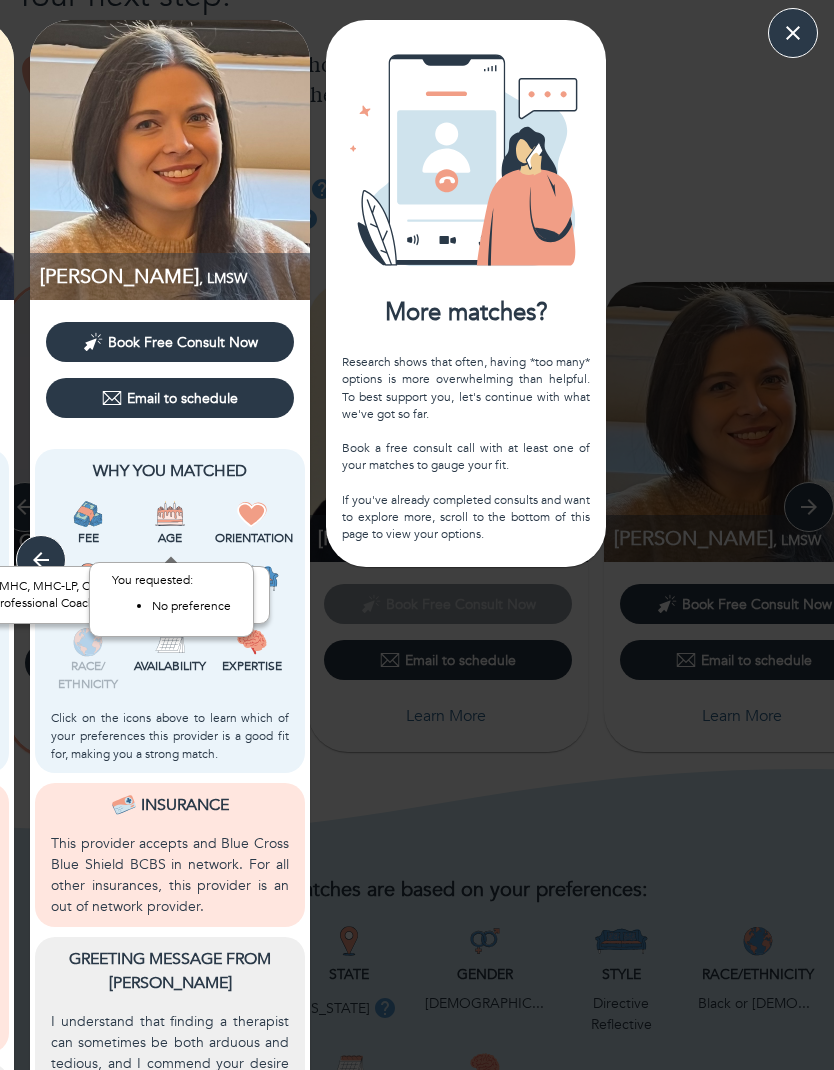 scroll, scrollTop: 0, scrollLeft: 0, axis: both 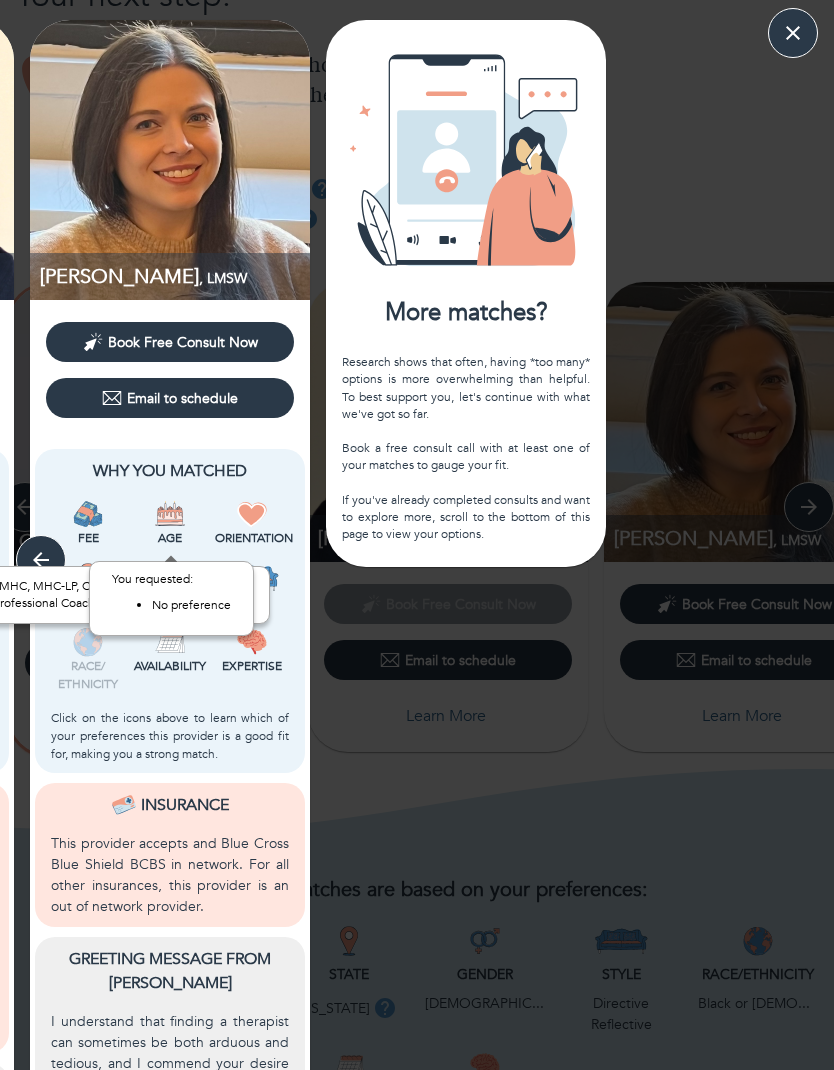 click 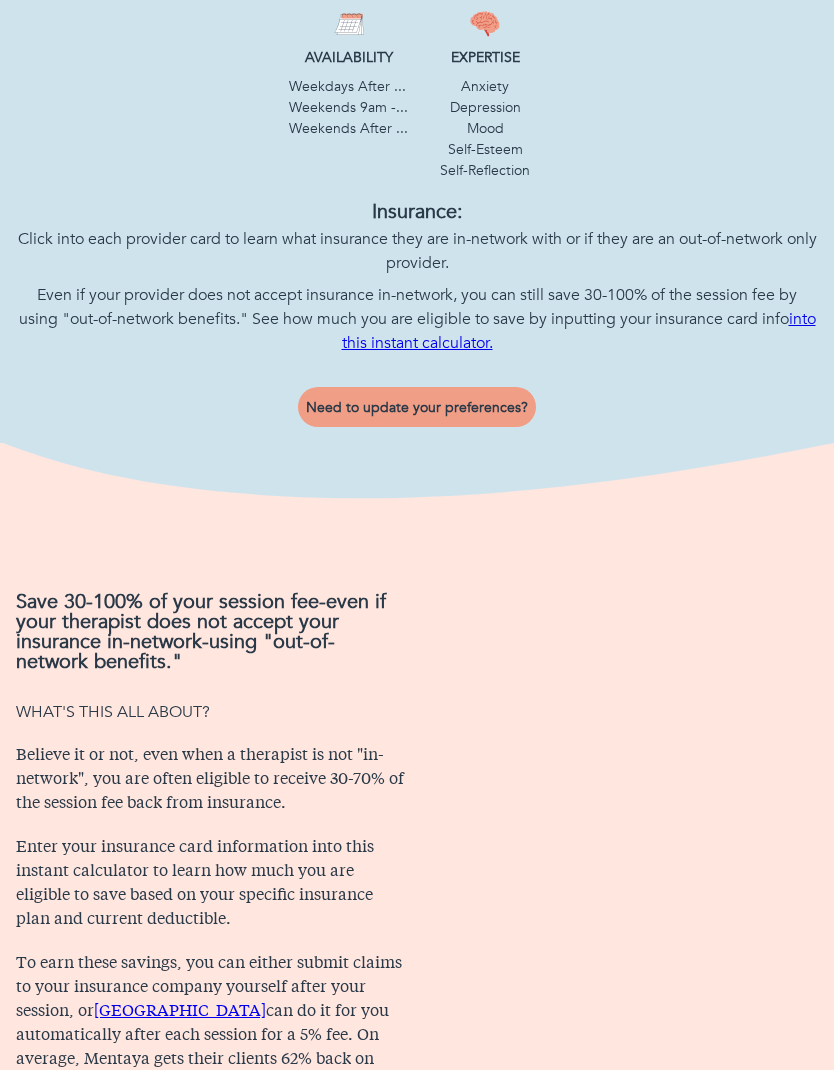 scroll, scrollTop: 1318, scrollLeft: 0, axis: vertical 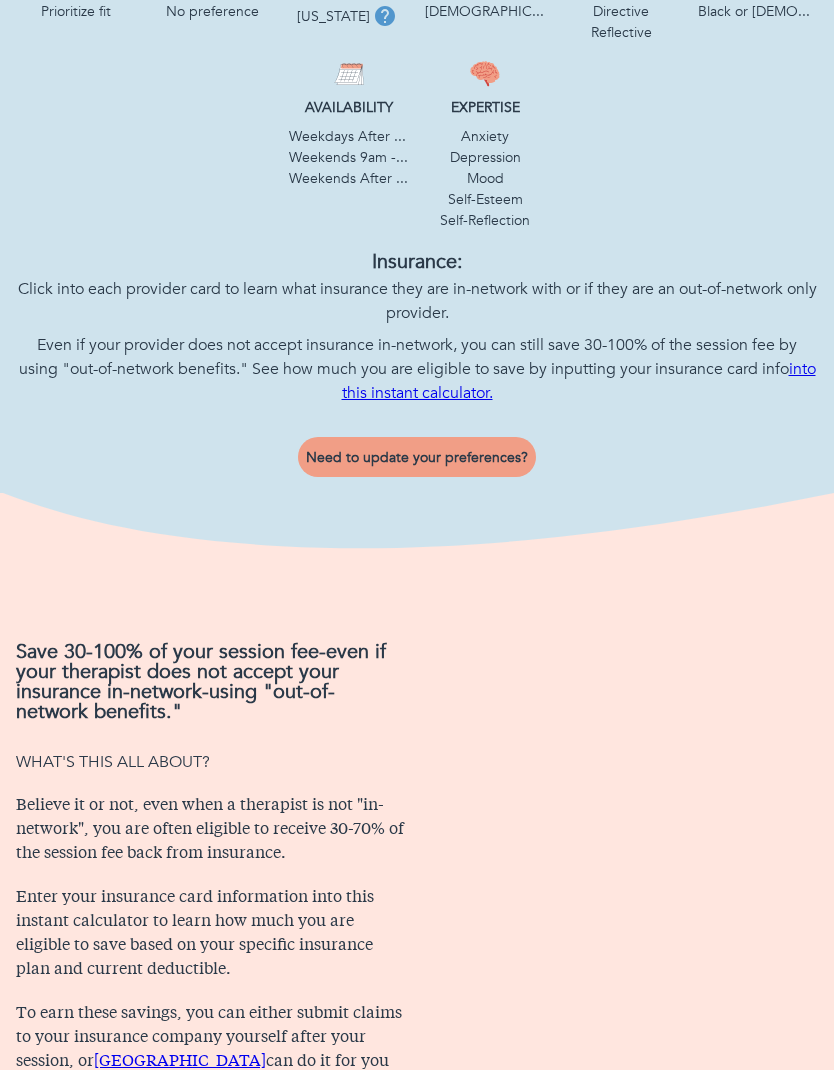 click on "Need to update your preferences?" at bounding box center (417, 457) 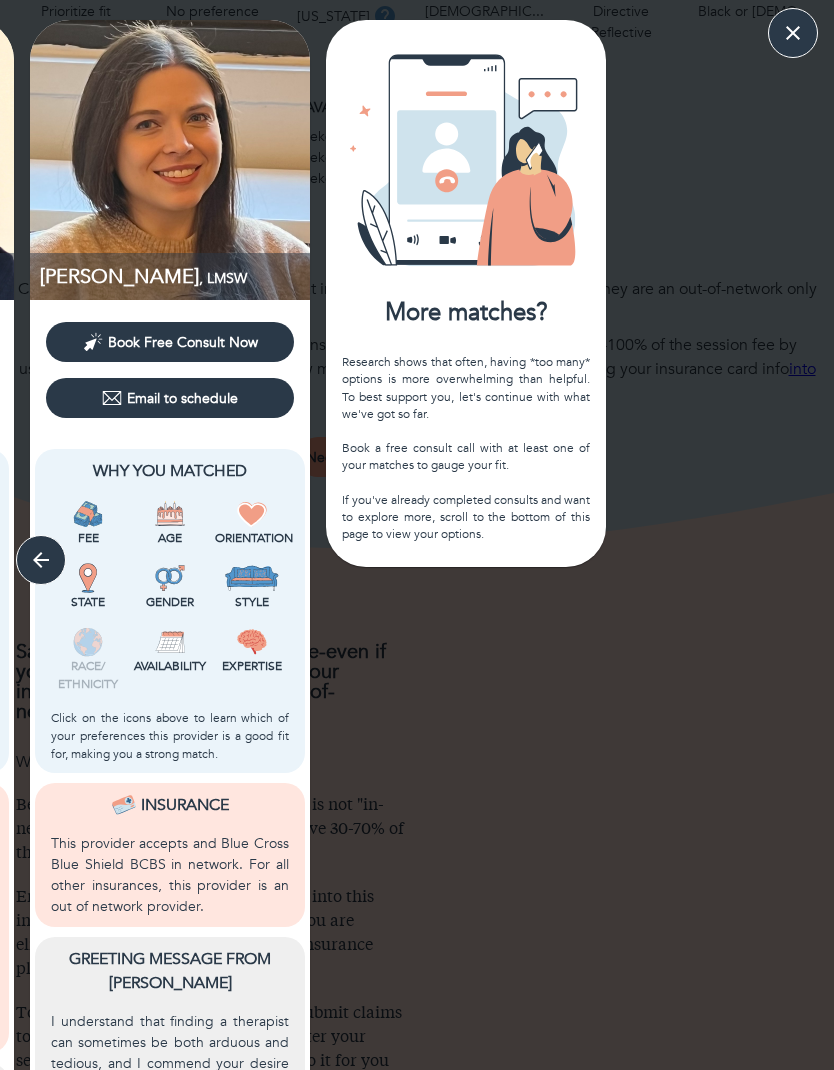 scroll, scrollTop: -1, scrollLeft: 0, axis: vertical 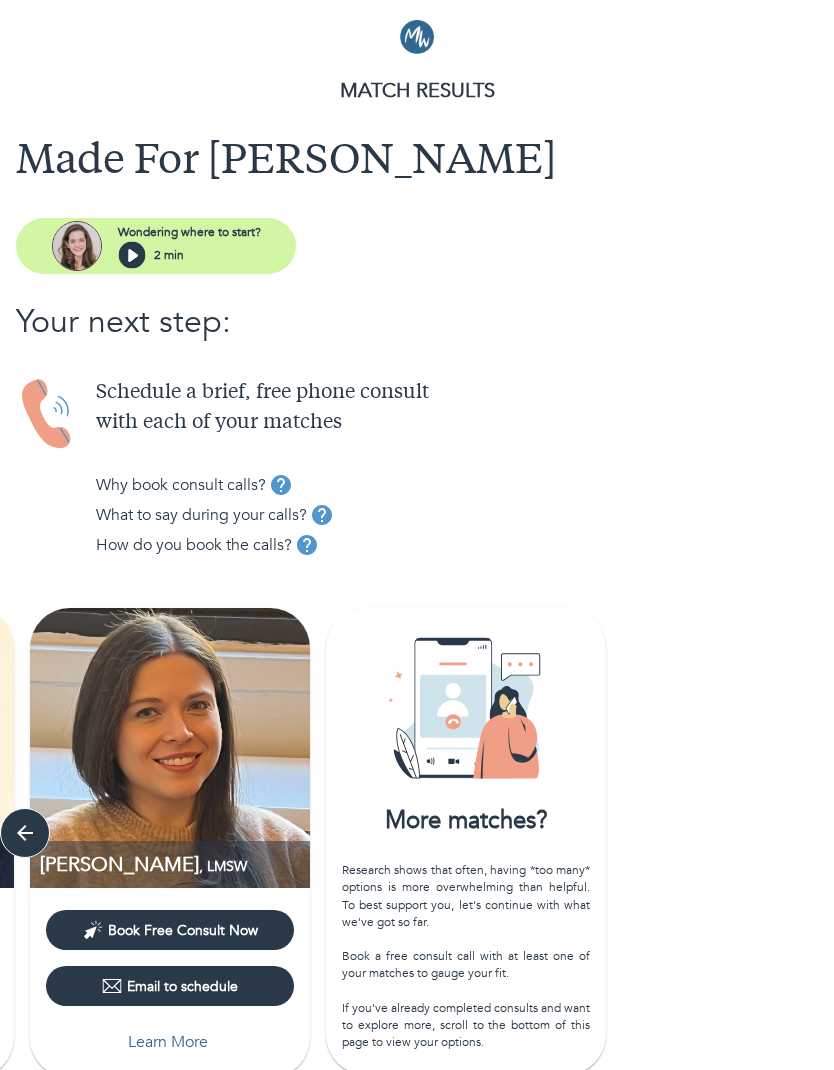 click on "MATCH RESULTS" at bounding box center (417, 91) 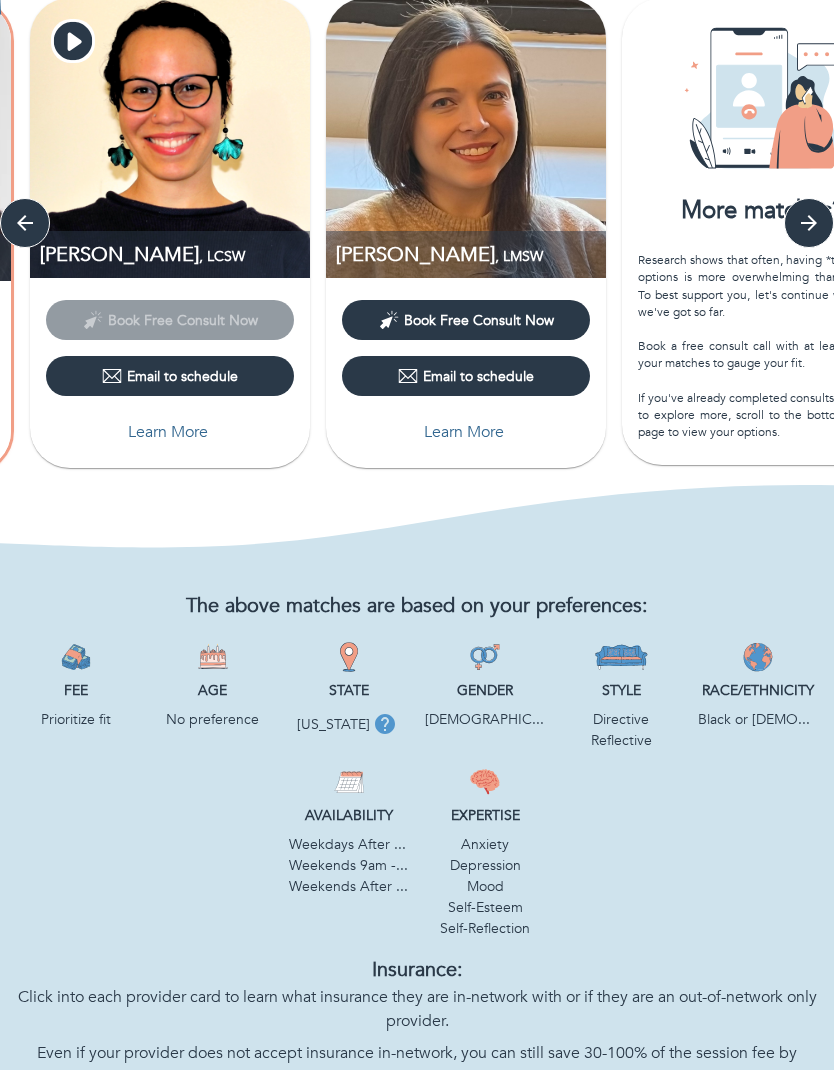 scroll, scrollTop: 609, scrollLeft: 0, axis: vertical 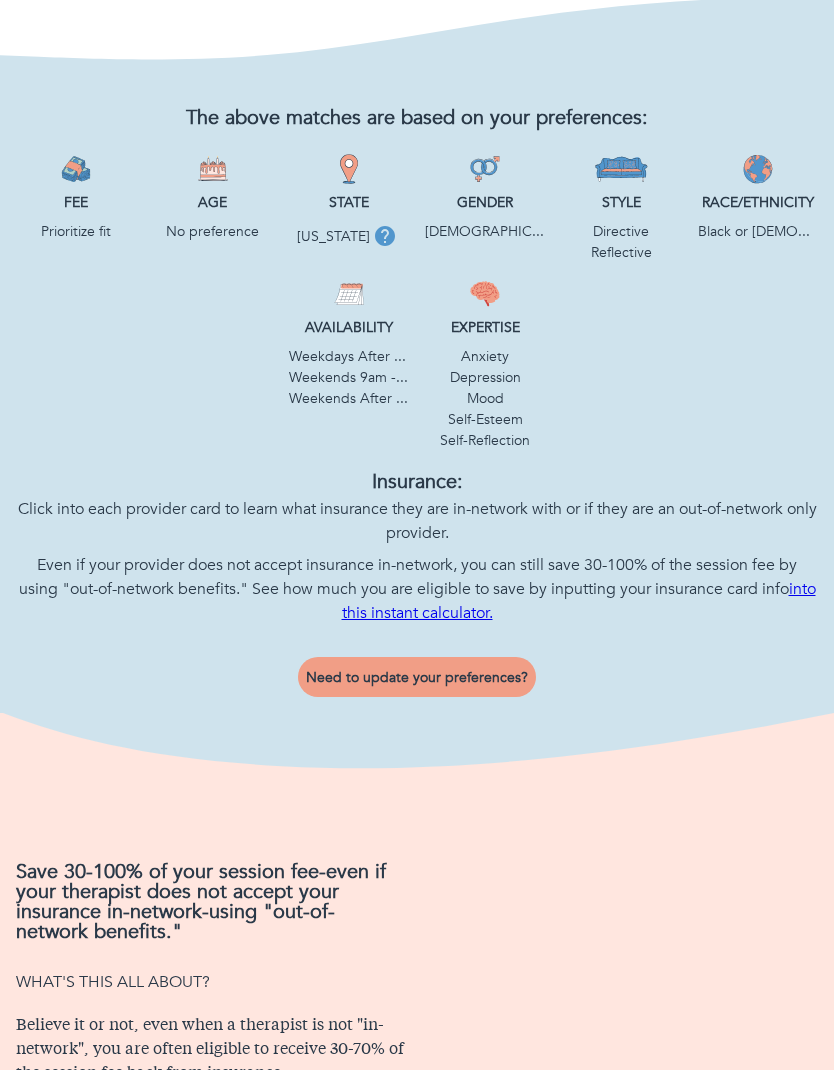 click on "Need to update your preferences?" at bounding box center [417, 677] 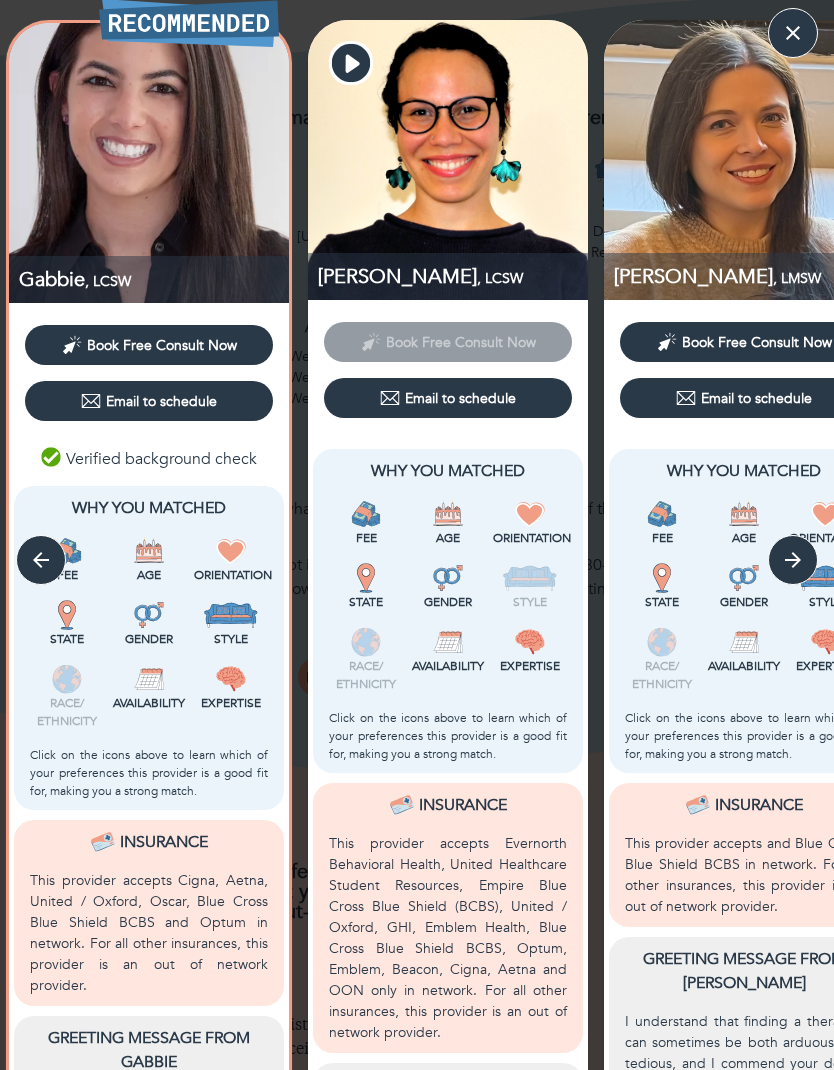 click 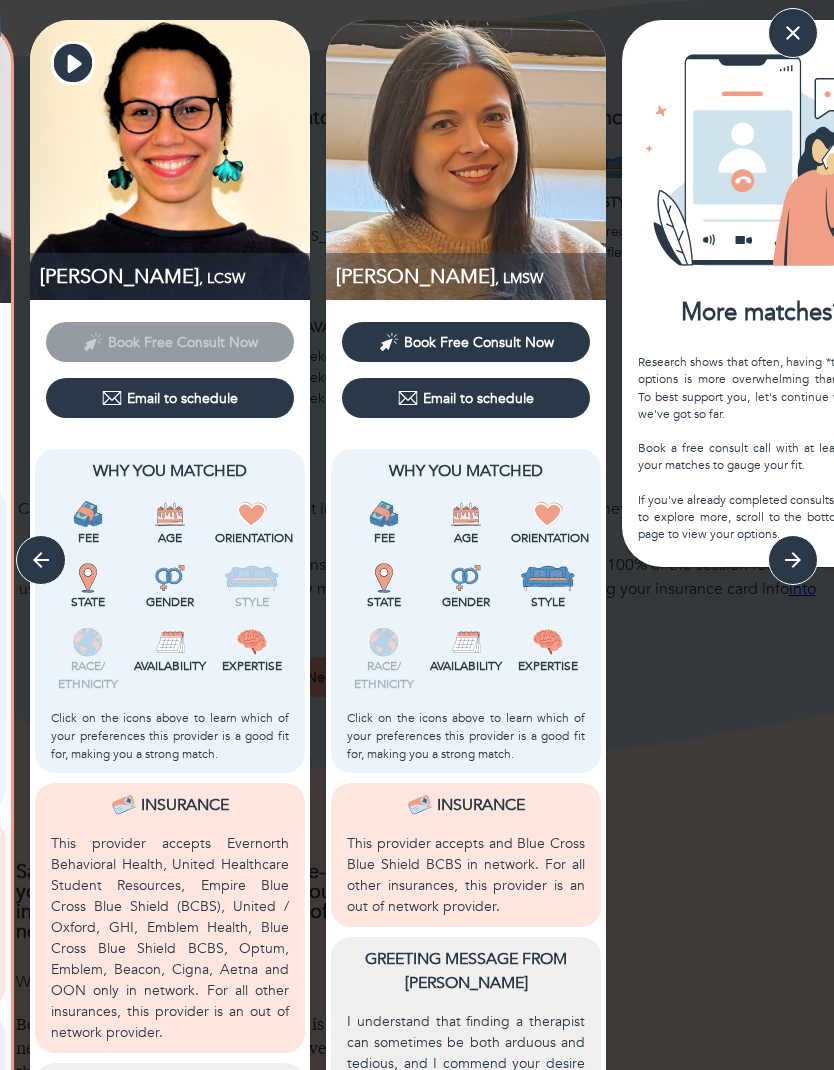 click 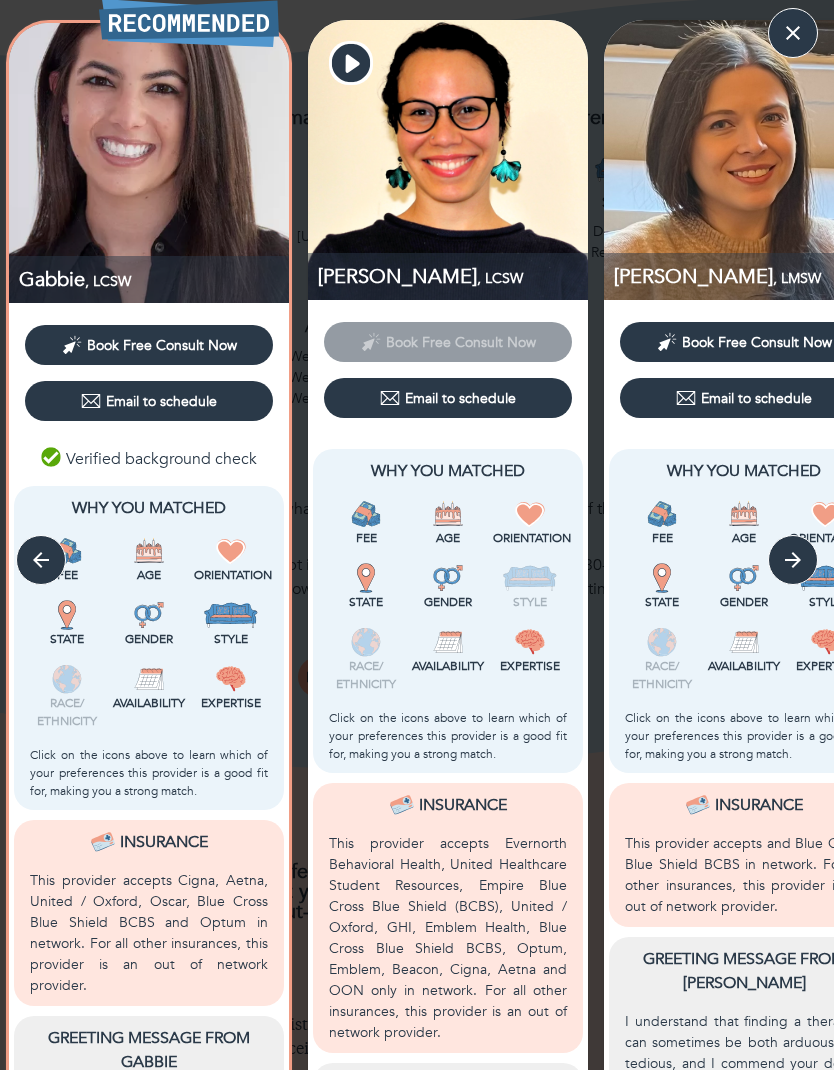 scroll, scrollTop: 1178, scrollLeft: 0, axis: vertical 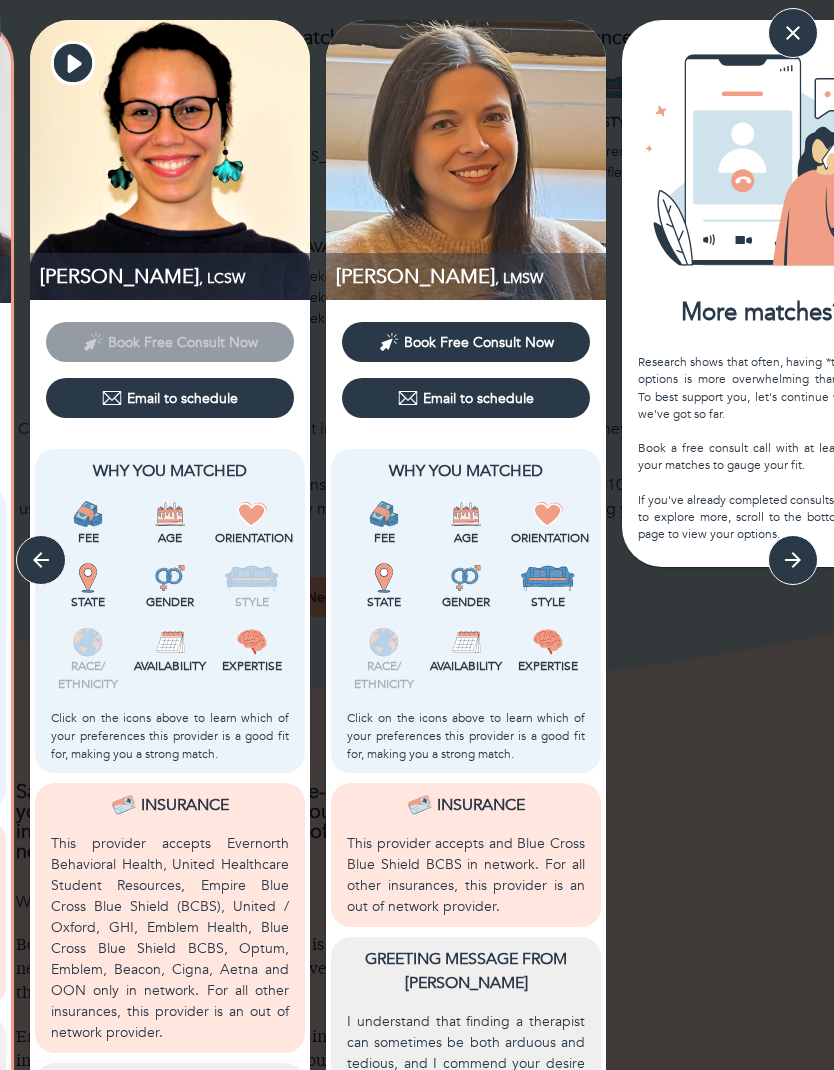 click 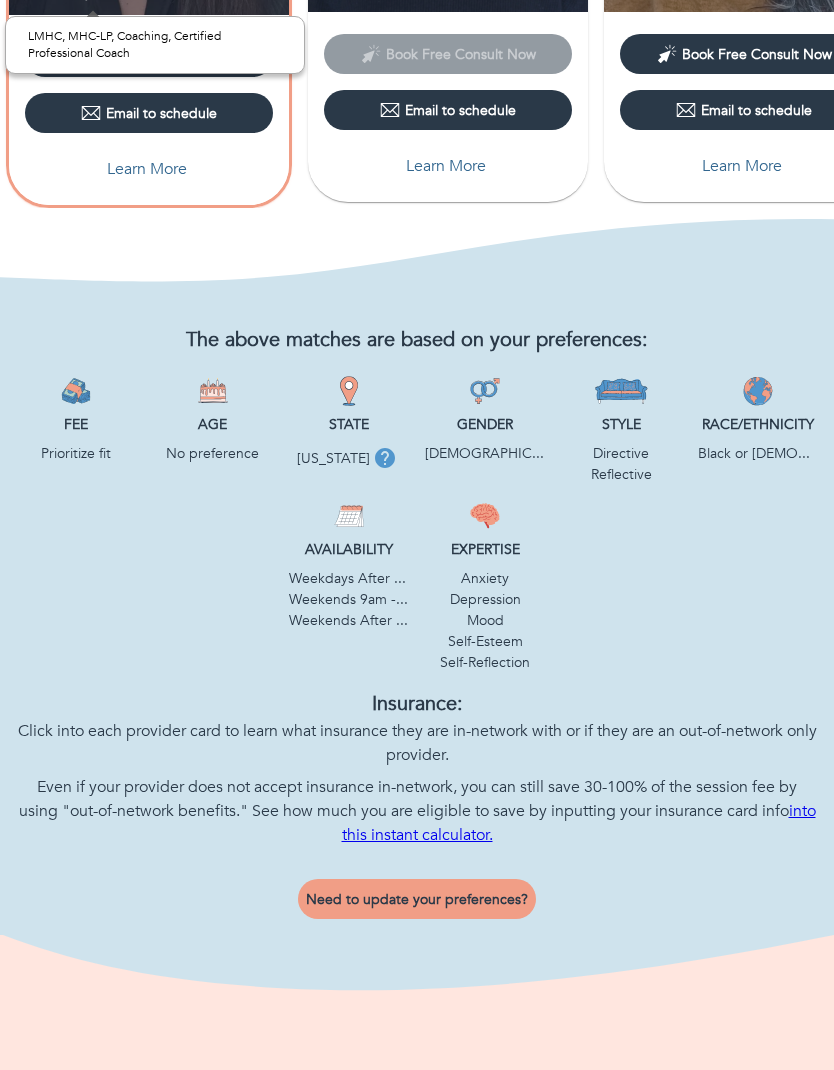 scroll, scrollTop: 1245, scrollLeft: 0, axis: vertical 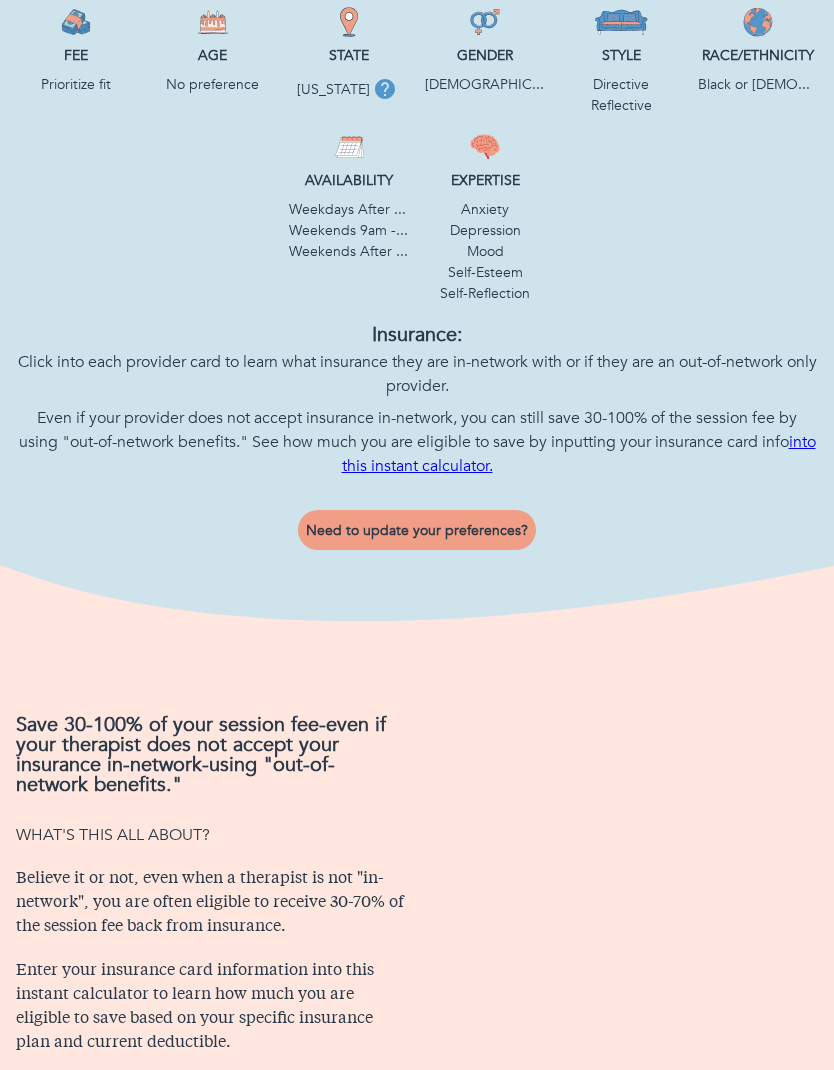 click on "Need to update your preferences?" at bounding box center (417, 530) 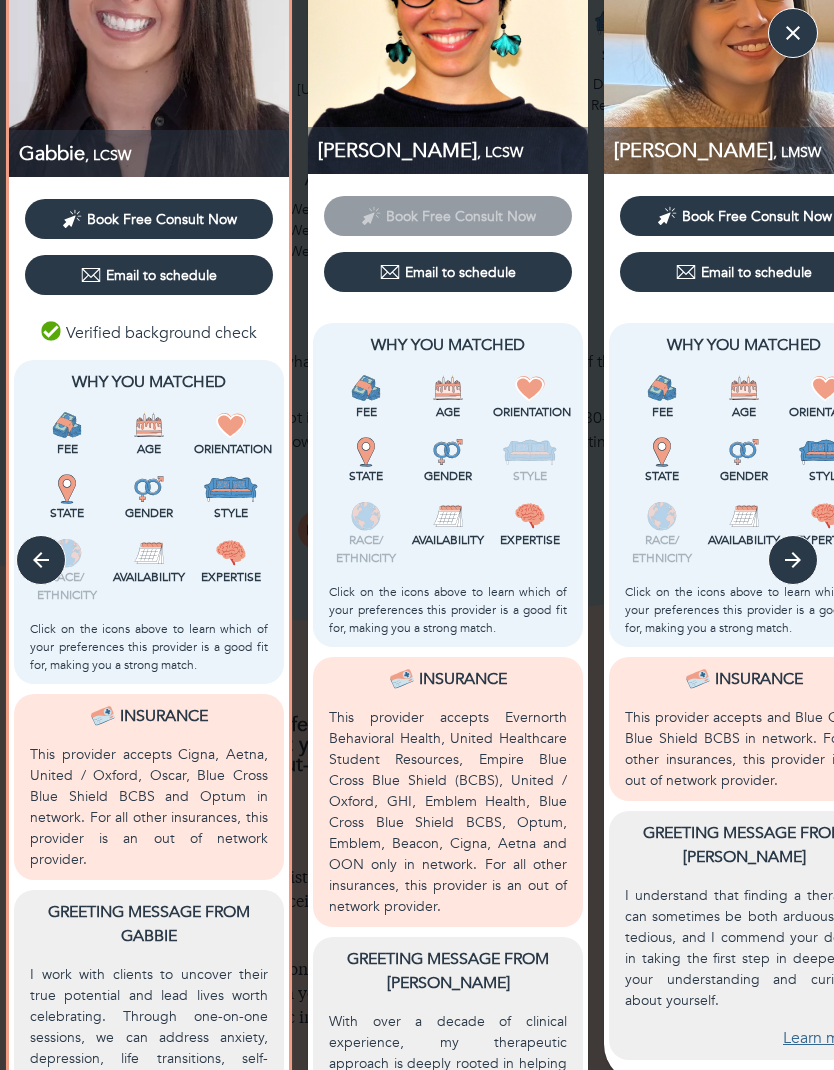 scroll, scrollTop: 128, scrollLeft: 0, axis: vertical 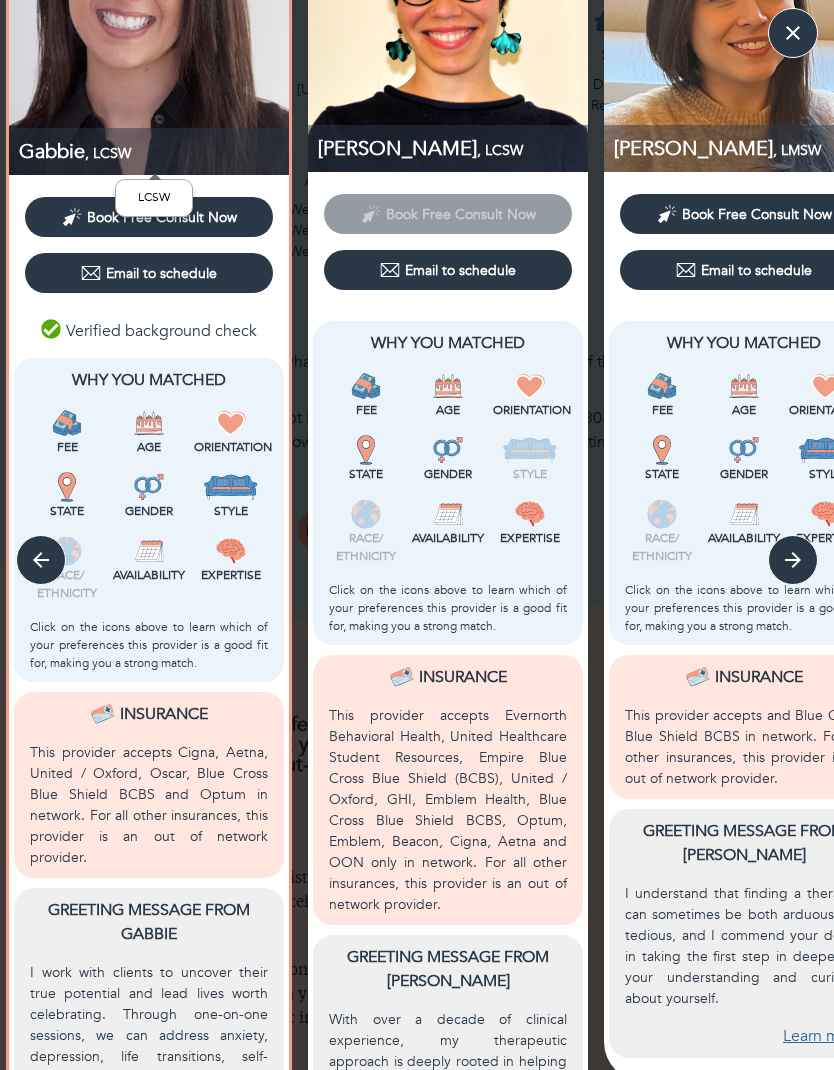 click on "Gabbie , LCSW" at bounding box center [154, 151] 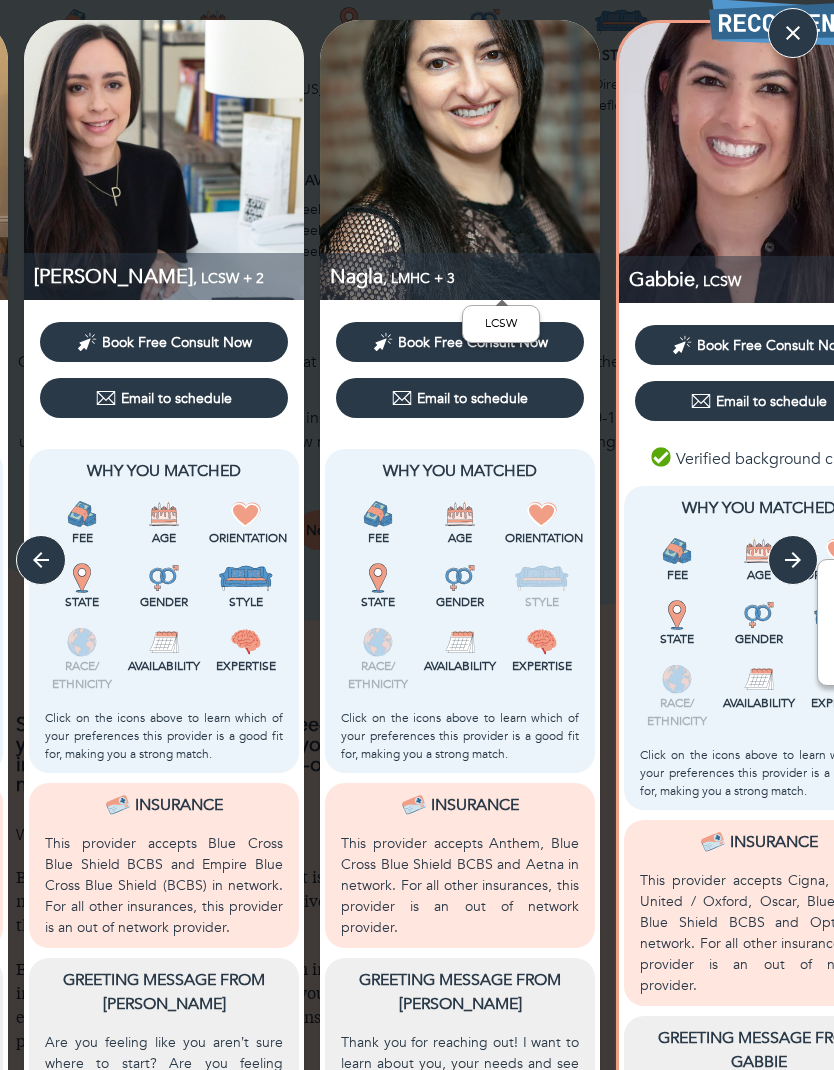 scroll, scrollTop: 2, scrollLeft: 0, axis: vertical 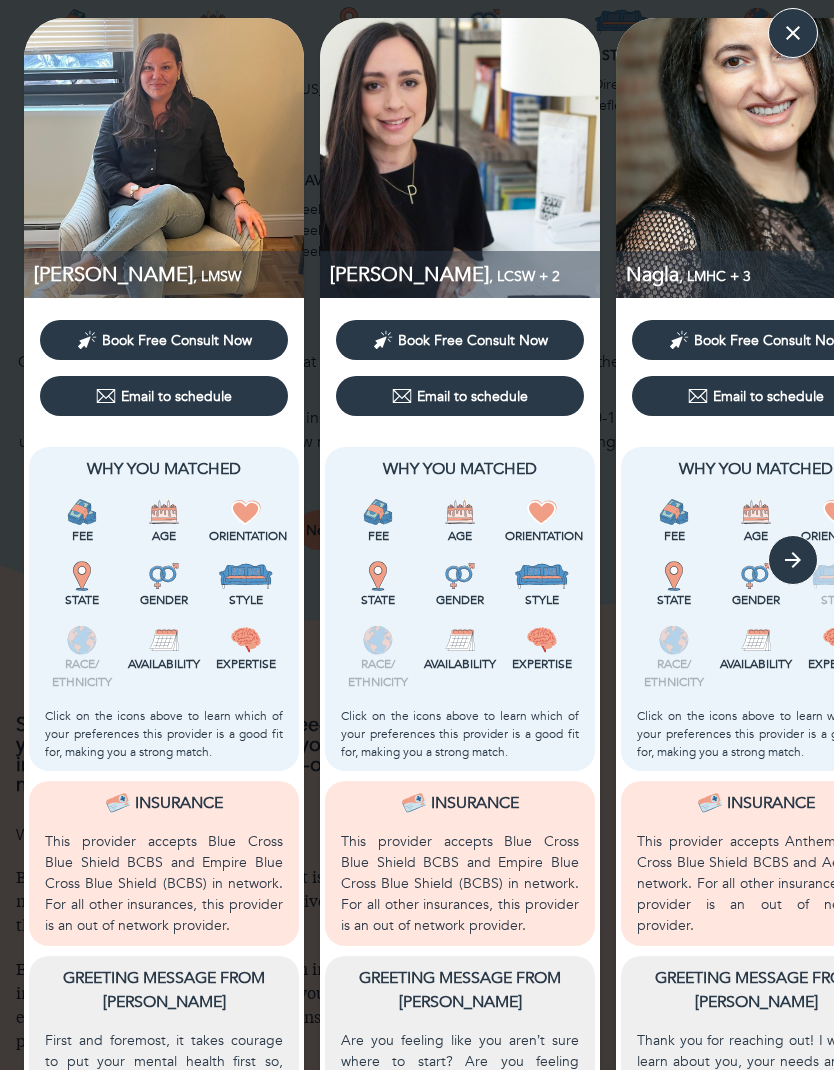 click 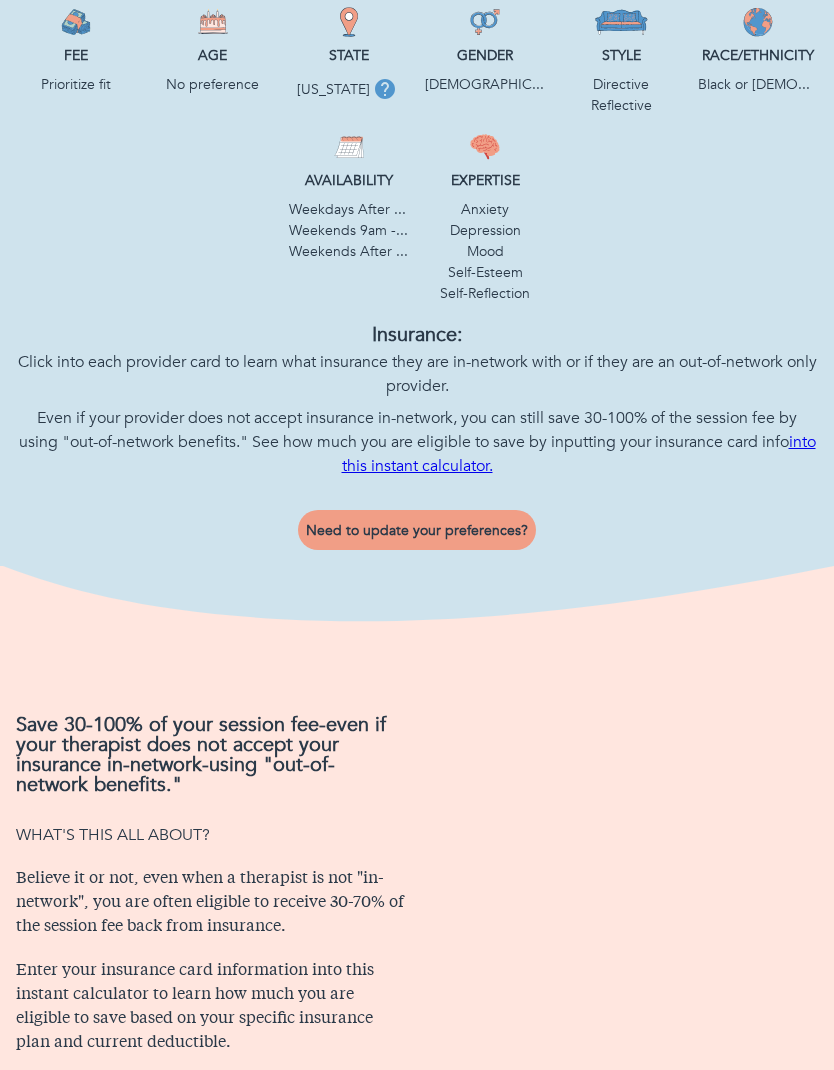 scroll, scrollTop: 0, scrollLeft: 0, axis: both 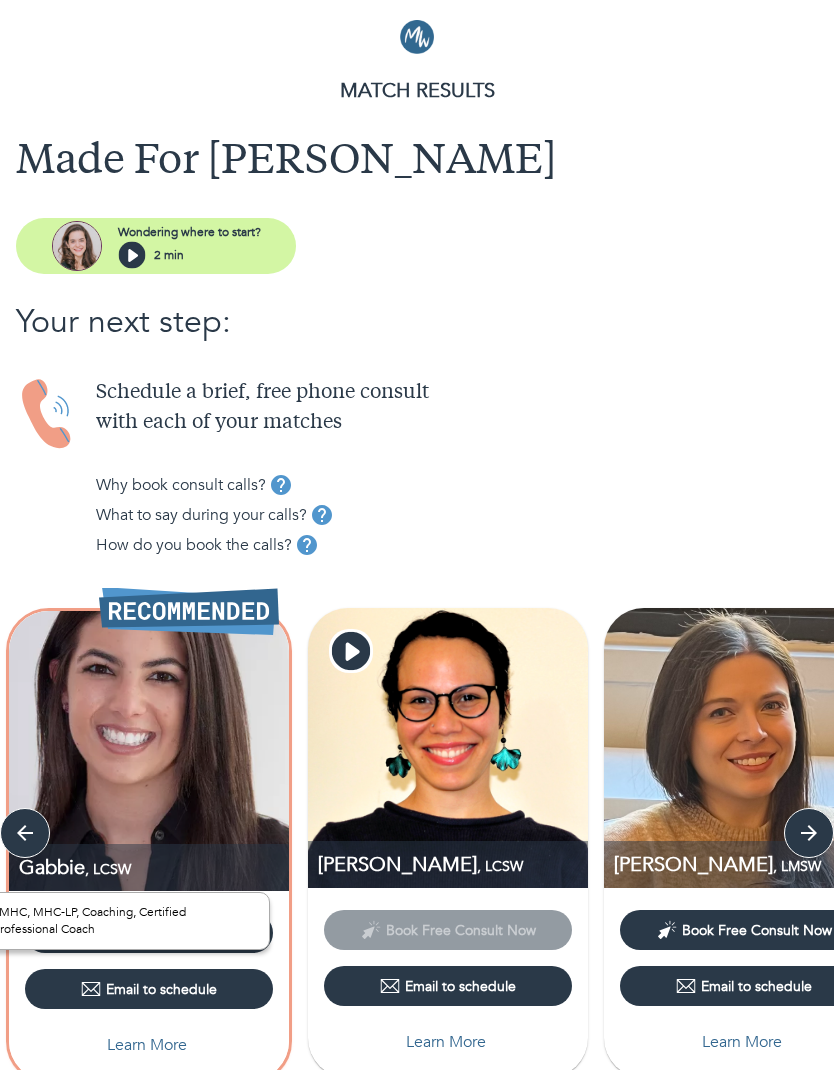 click on "MATCH RESULTS" at bounding box center (417, 91) 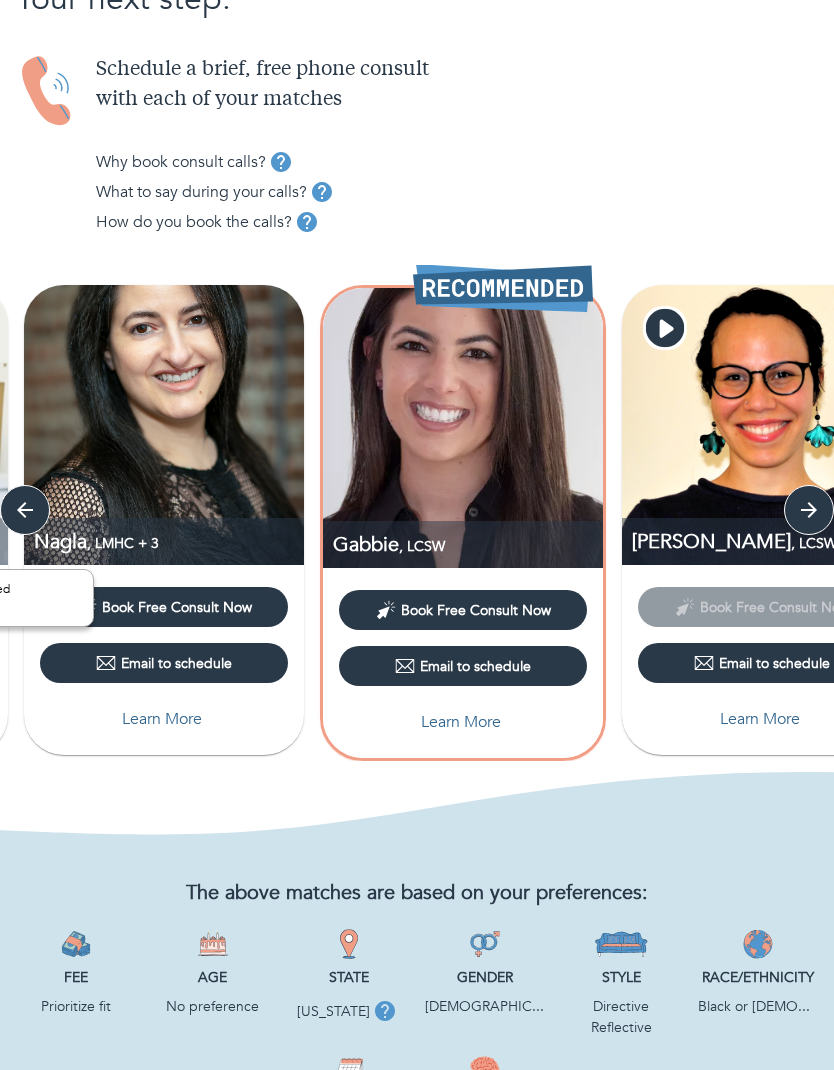 scroll, scrollTop: 326, scrollLeft: 0, axis: vertical 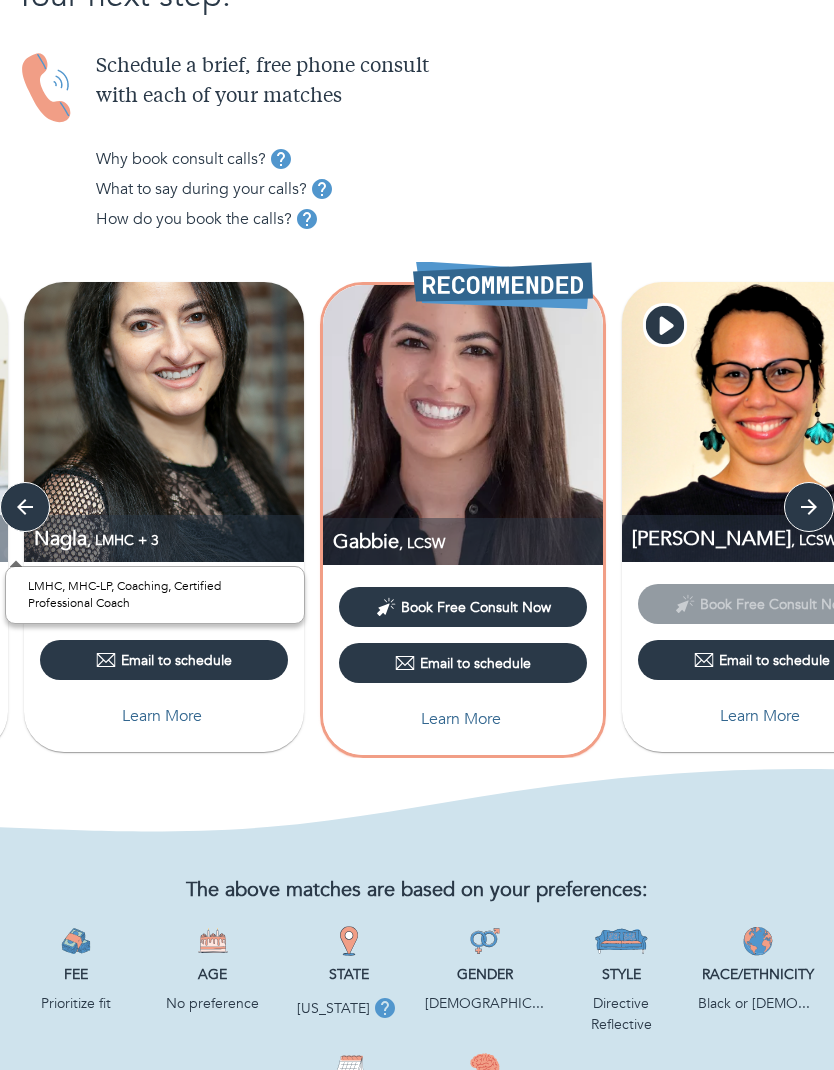 click on "Learn More" at bounding box center (463, 719) 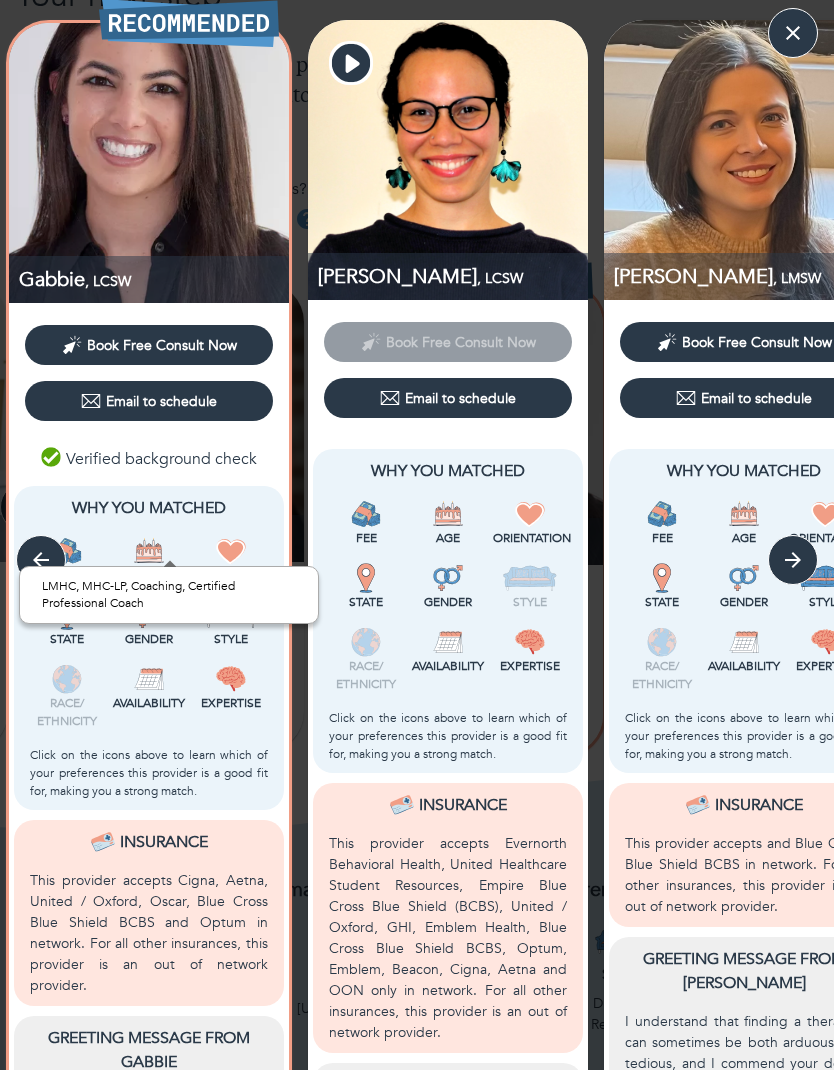 click at bounding box center [149, 163] 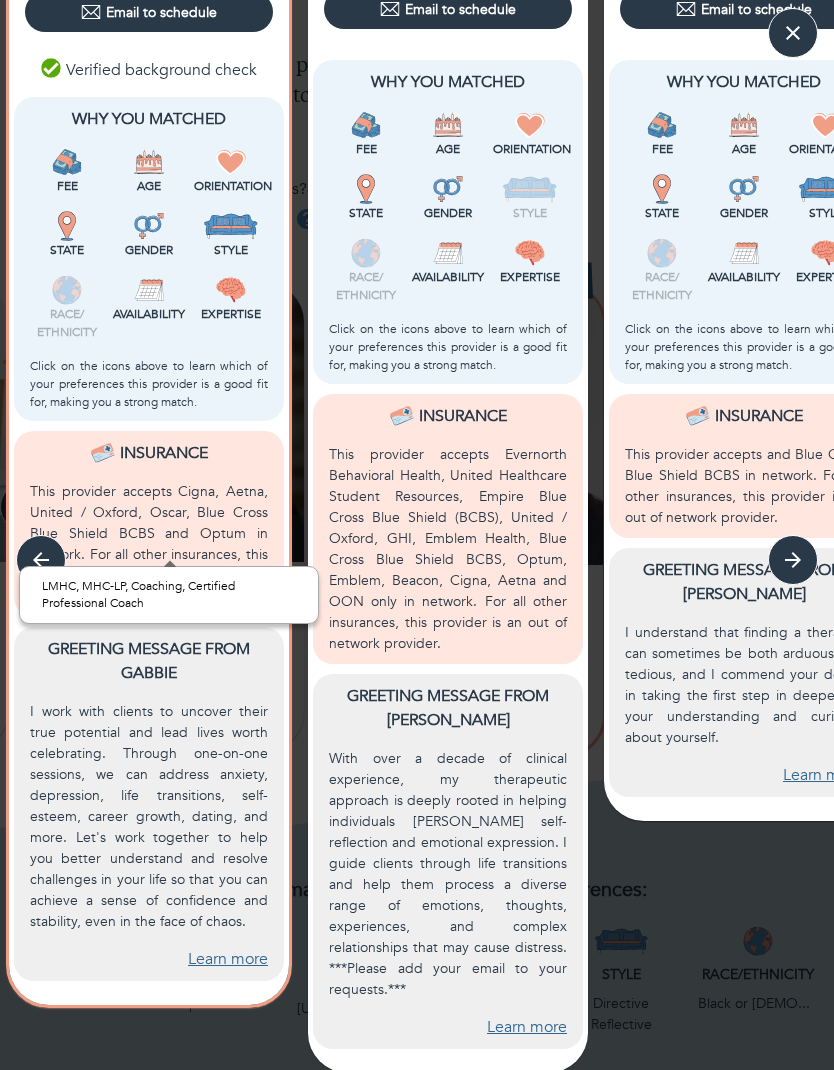 click on "LMHC, MHC-LP, Coaching, Certified Professional Coach" at bounding box center [169, 595] 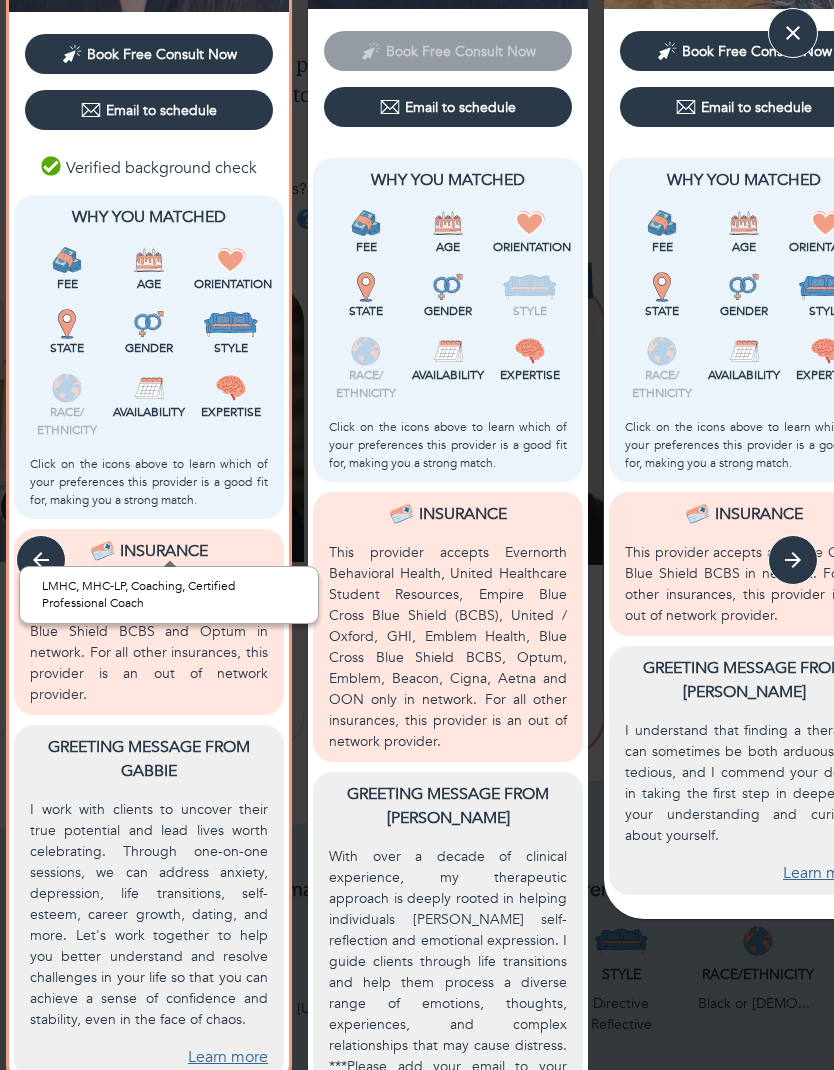 scroll, scrollTop: 290, scrollLeft: 0, axis: vertical 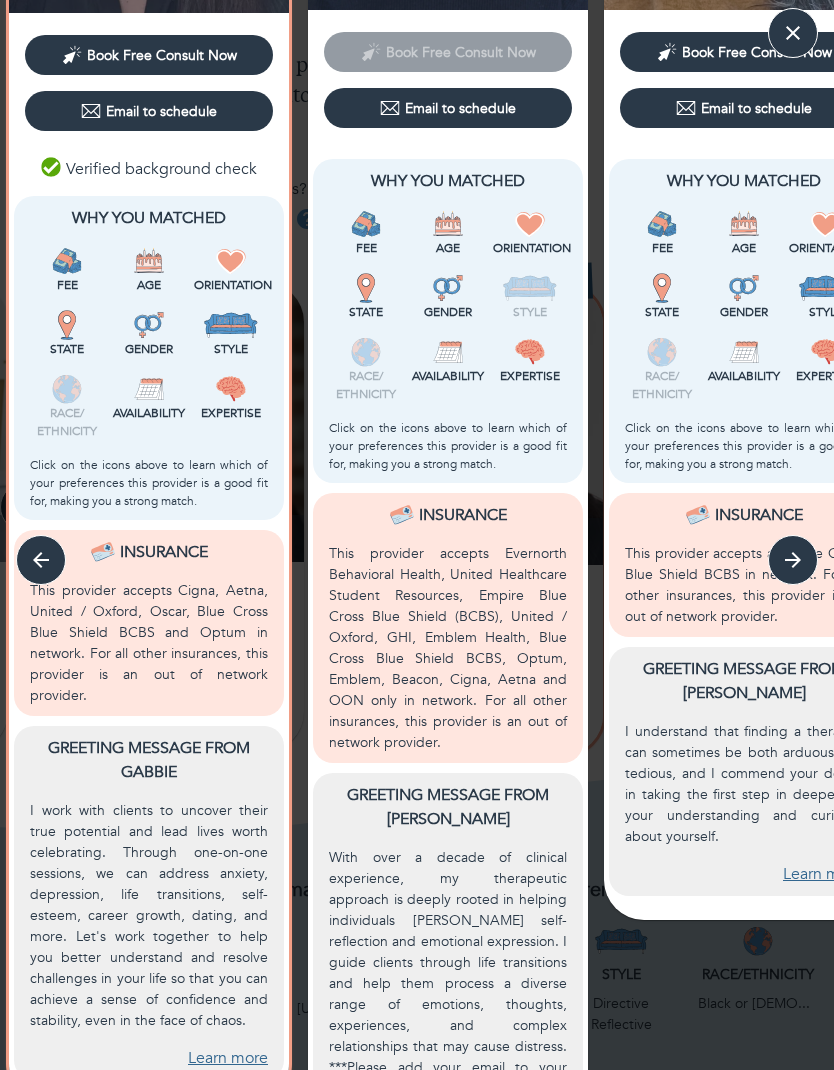 click on "Learn more" at bounding box center (228, 1058) 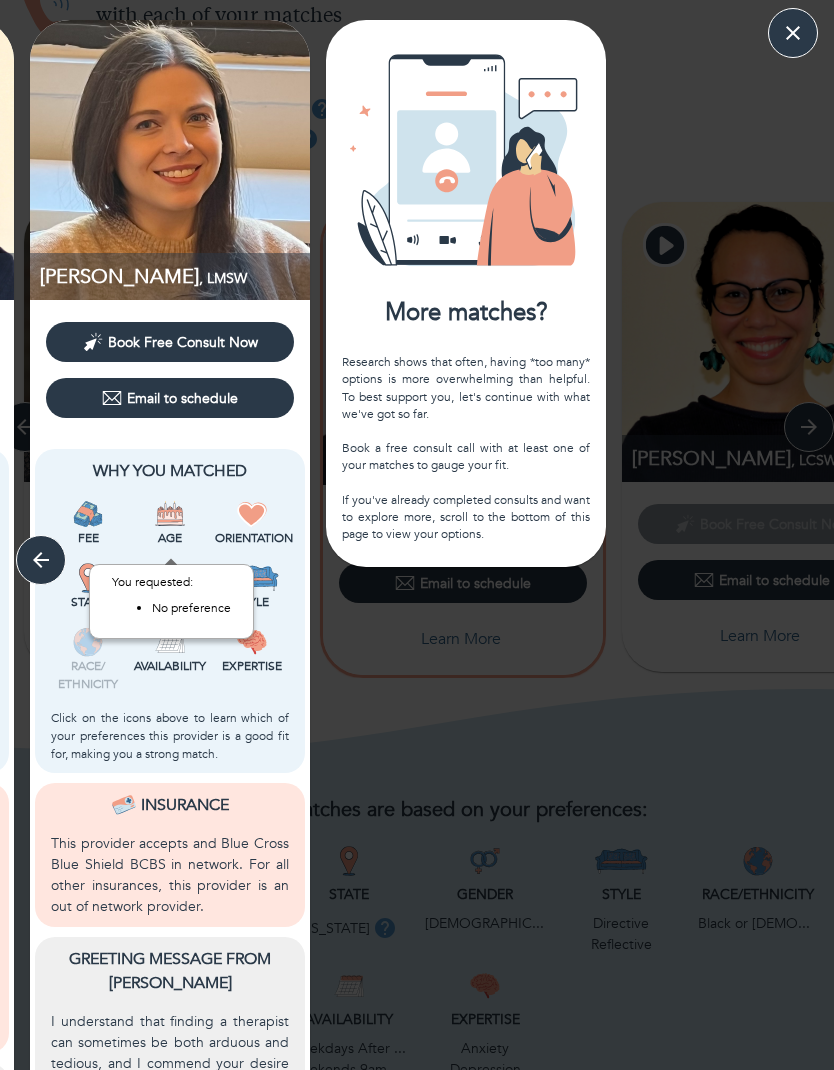 scroll, scrollTop: 0, scrollLeft: 0, axis: both 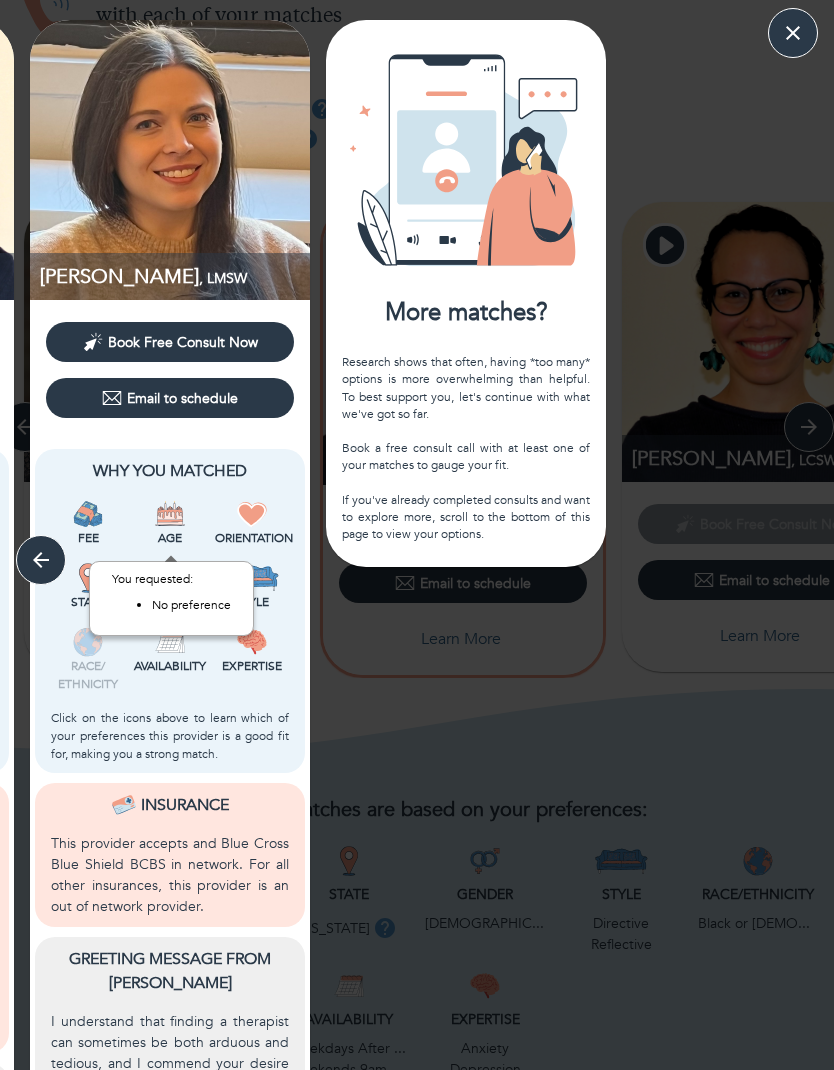 click at bounding box center (793, 33) 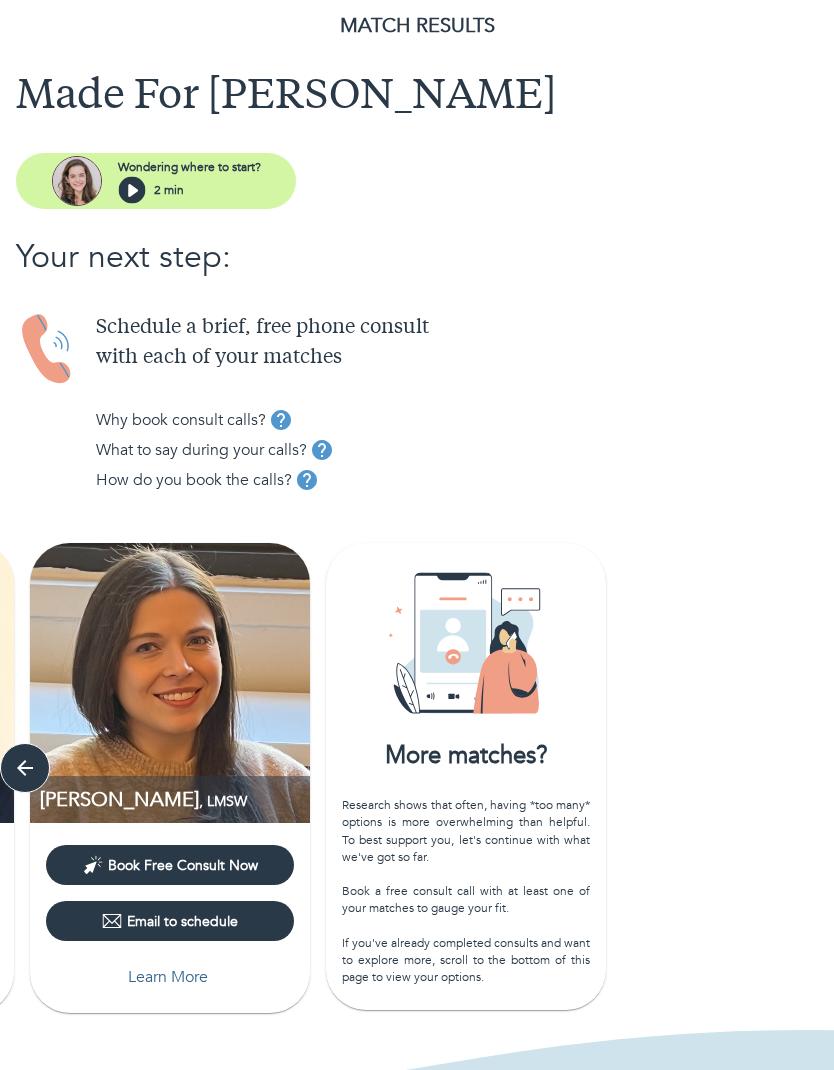 scroll, scrollTop: 0, scrollLeft: 0, axis: both 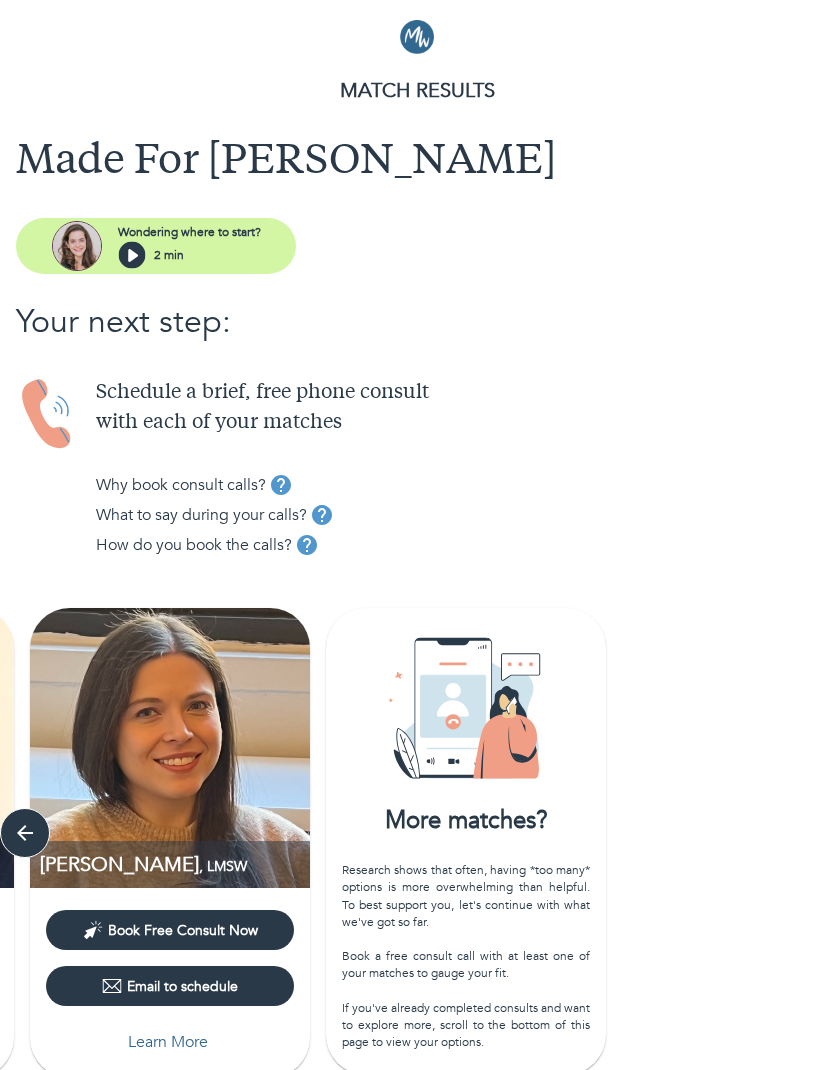 click at bounding box center (417, 37) 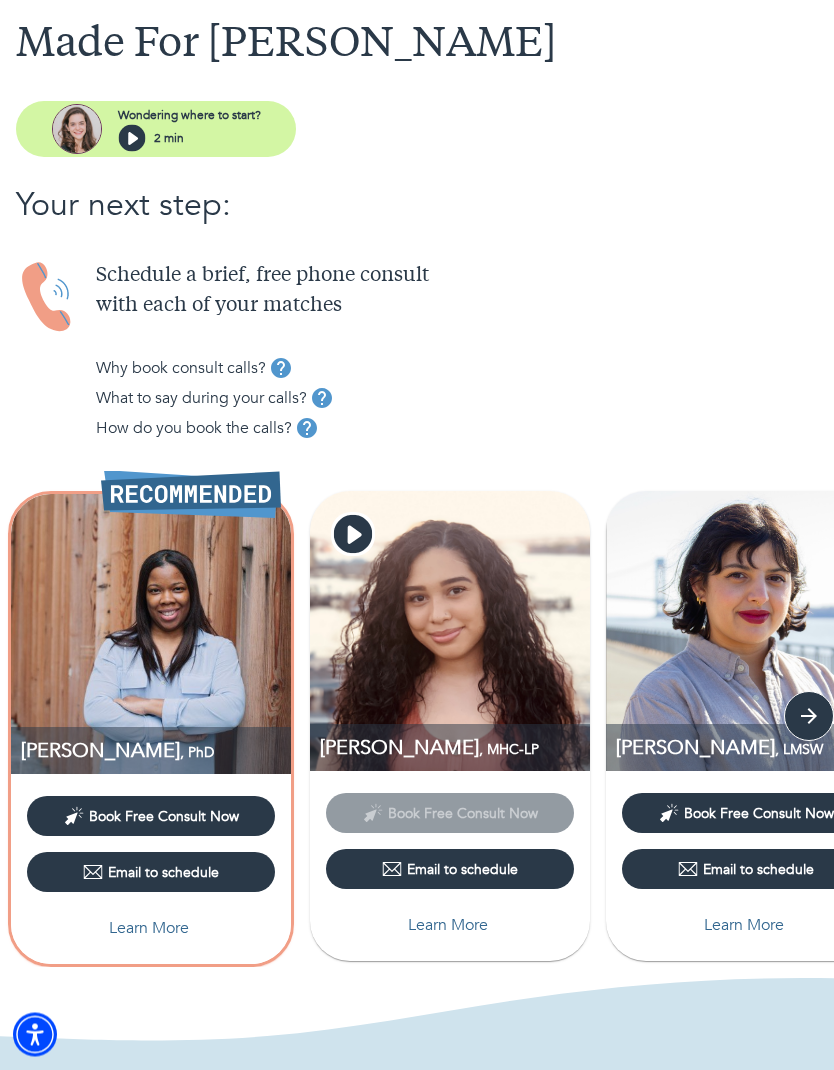 scroll, scrollTop: 117, scrollLeft: 0, axis: vertical 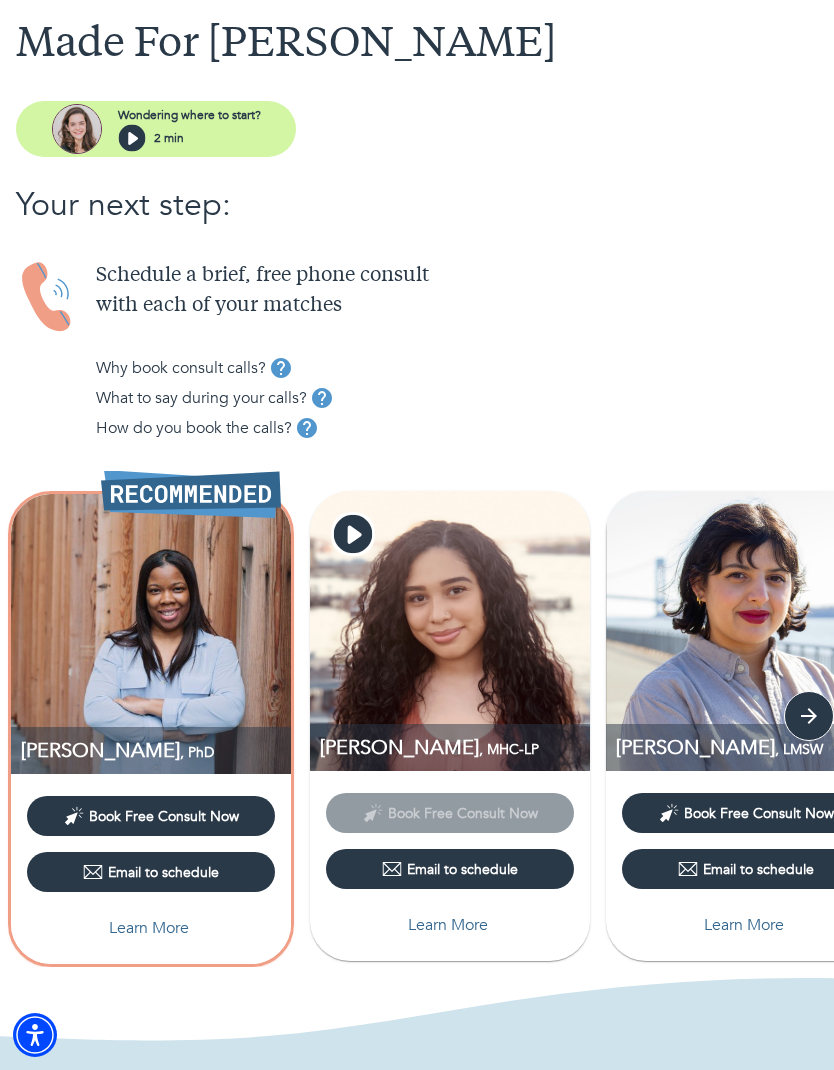 click at bounding box center [151, 634] 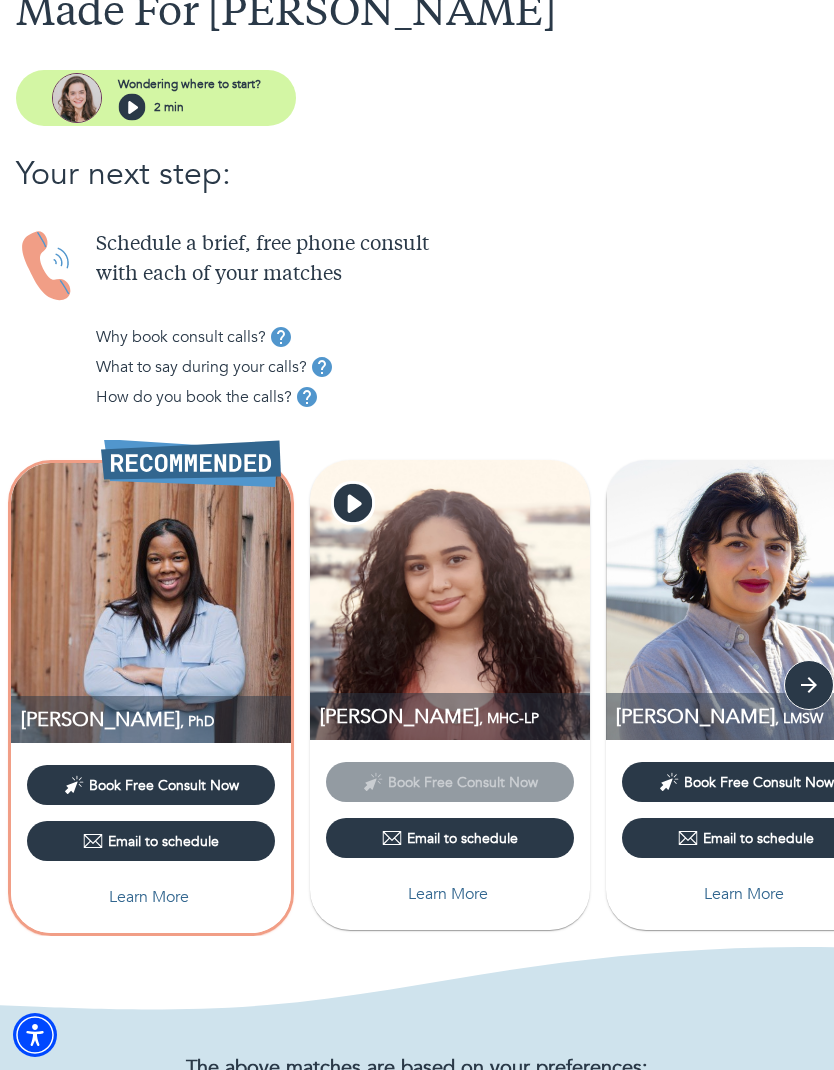 scroll, scrollTop: 150, scrollLeft: 0, axis: vertical 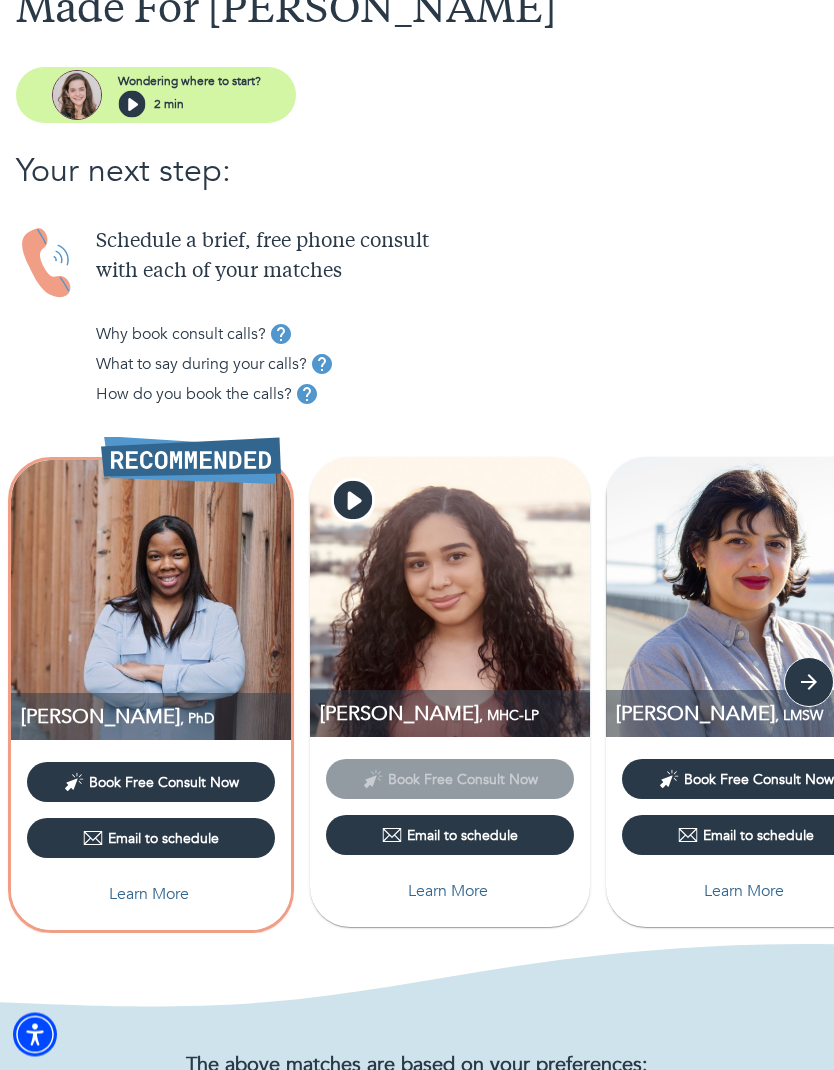 click on "Dr. Tameika , PhD" at bounding box center (156, 717) 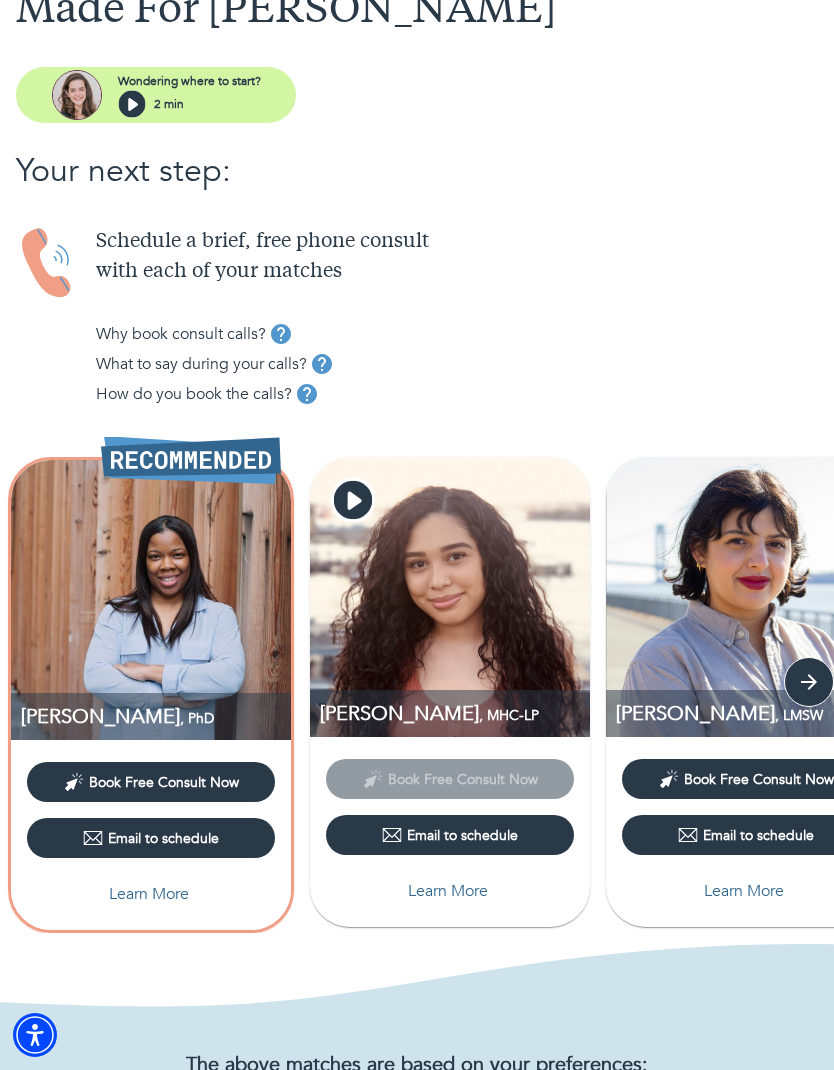 click on "Learn More" at bounding box center [149, 894] 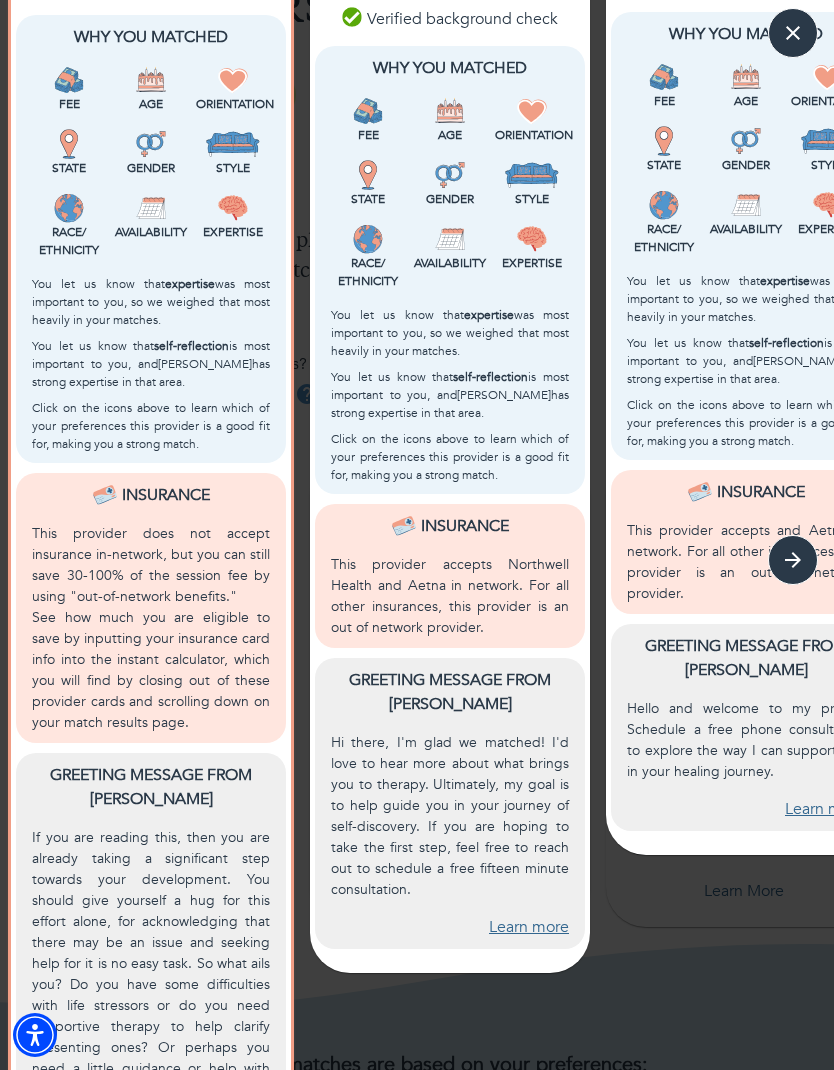 scroll, scrollTop: 462, scrollLeft: 0, axis: vertical 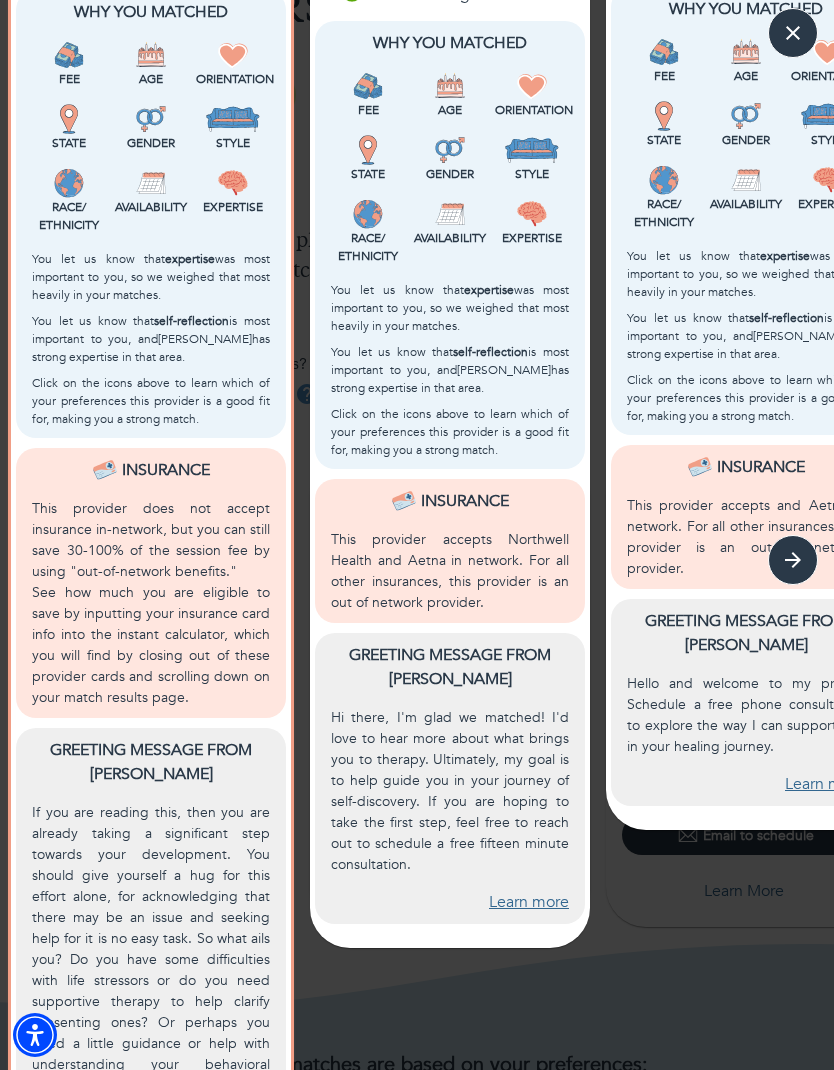 click on "You let us know that  self-reflection  is most important to you, and  Dr. Tameika  has strong expertise in that area." at bounding box center (151, 339) 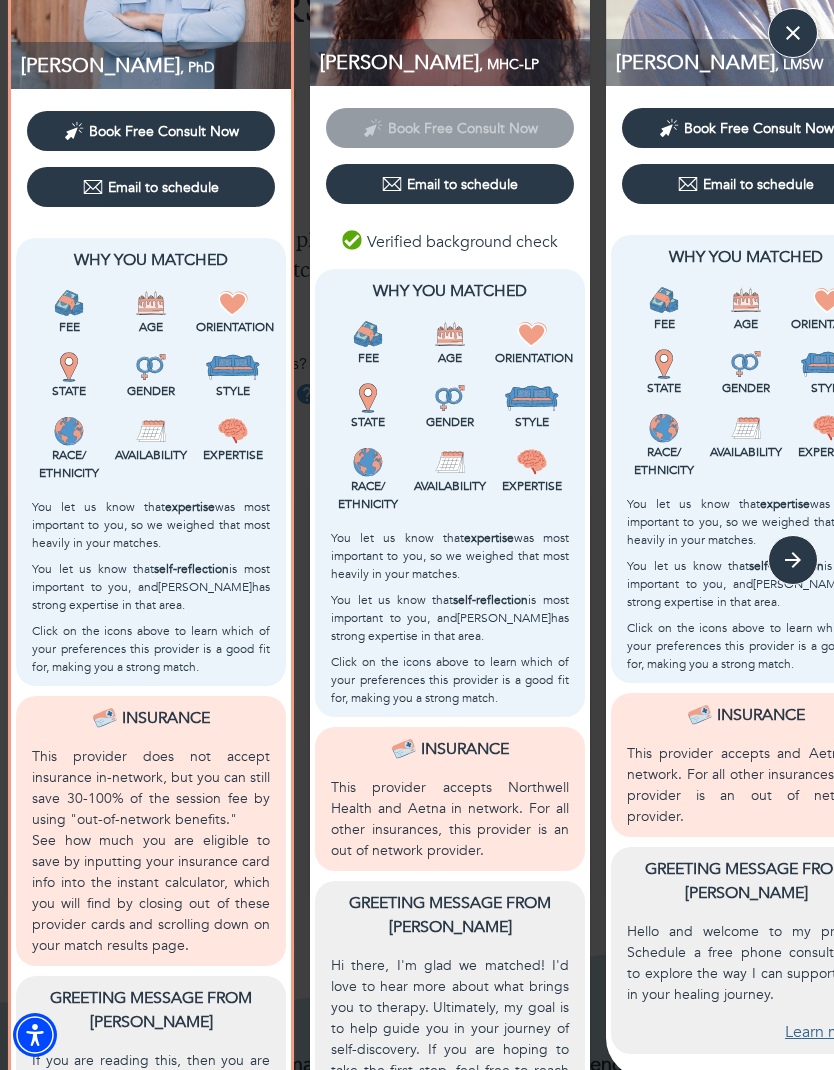 scroll, scrollTop: 211, scrollLeft: 0, axis: vertical 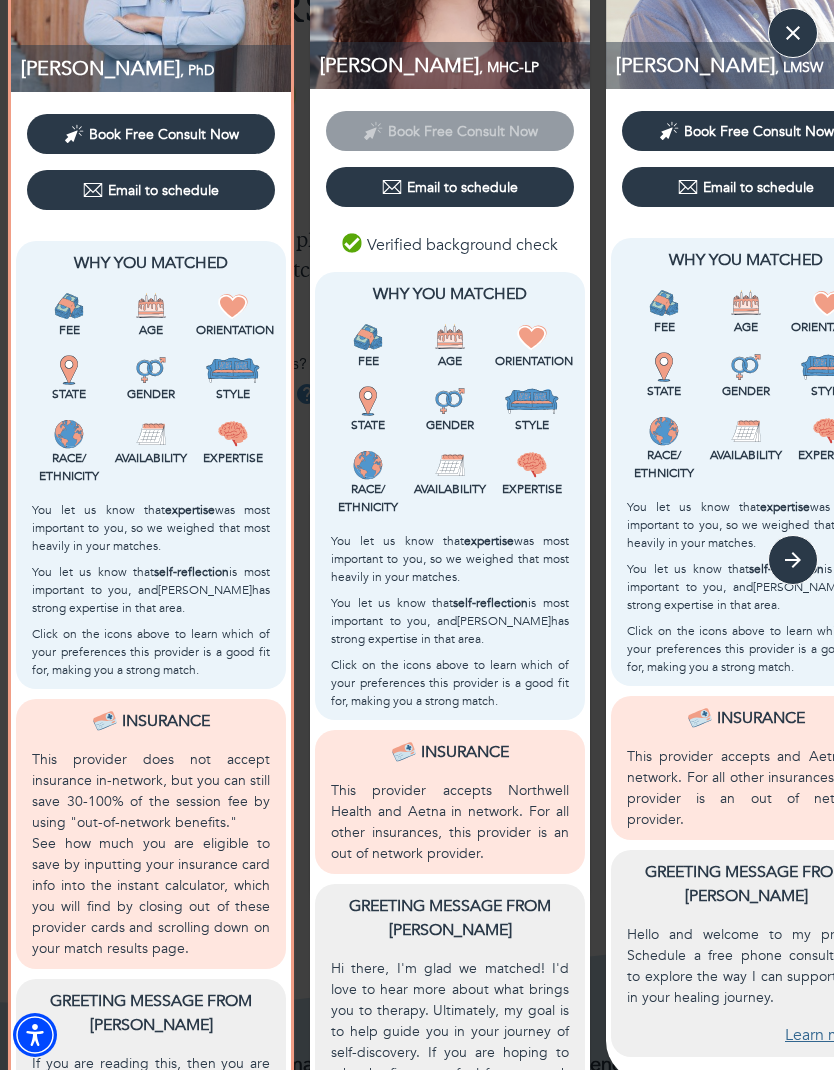 click at bounding box center [69, 434] 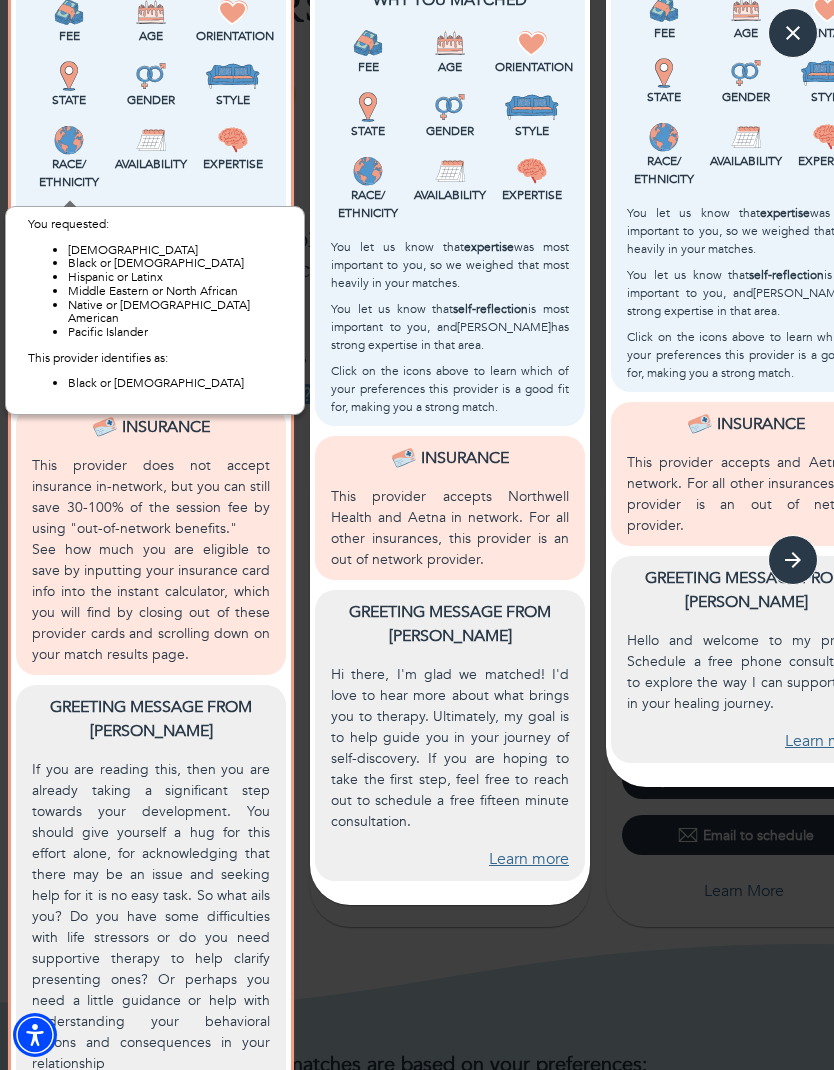 scroll, scrollTop: 504, scrollLeft: 0, axis: vertical 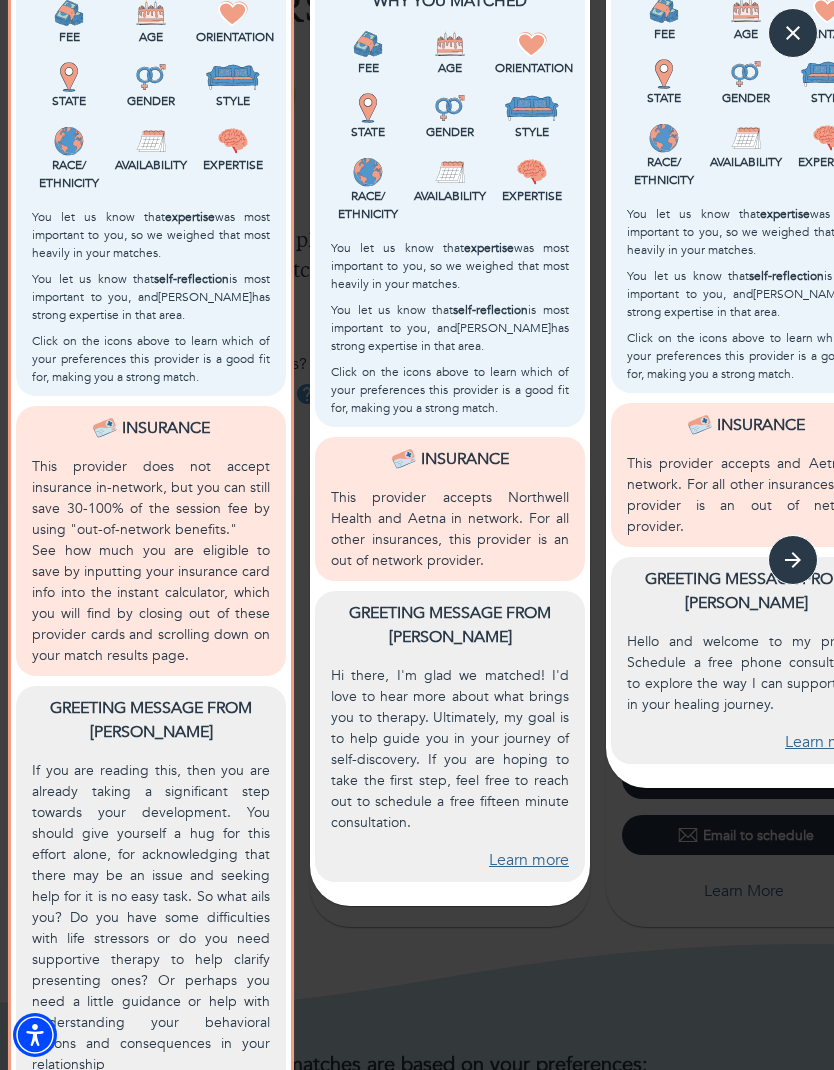 click on "If you are reading this, then you are already taking a significant step towards your development. You should give yourself a hug for this effort alone, for acknowledging that there may be an issue and seeking help for it is no easy task. So what ails you? Do you have some difficulties with life stressors or do you need supportive therapy to help clarify presenting ones? Or perhaps you need a little guidance or help with understanding your behavioral actions and consequences in your relationship" at bounding box center [151, 917] 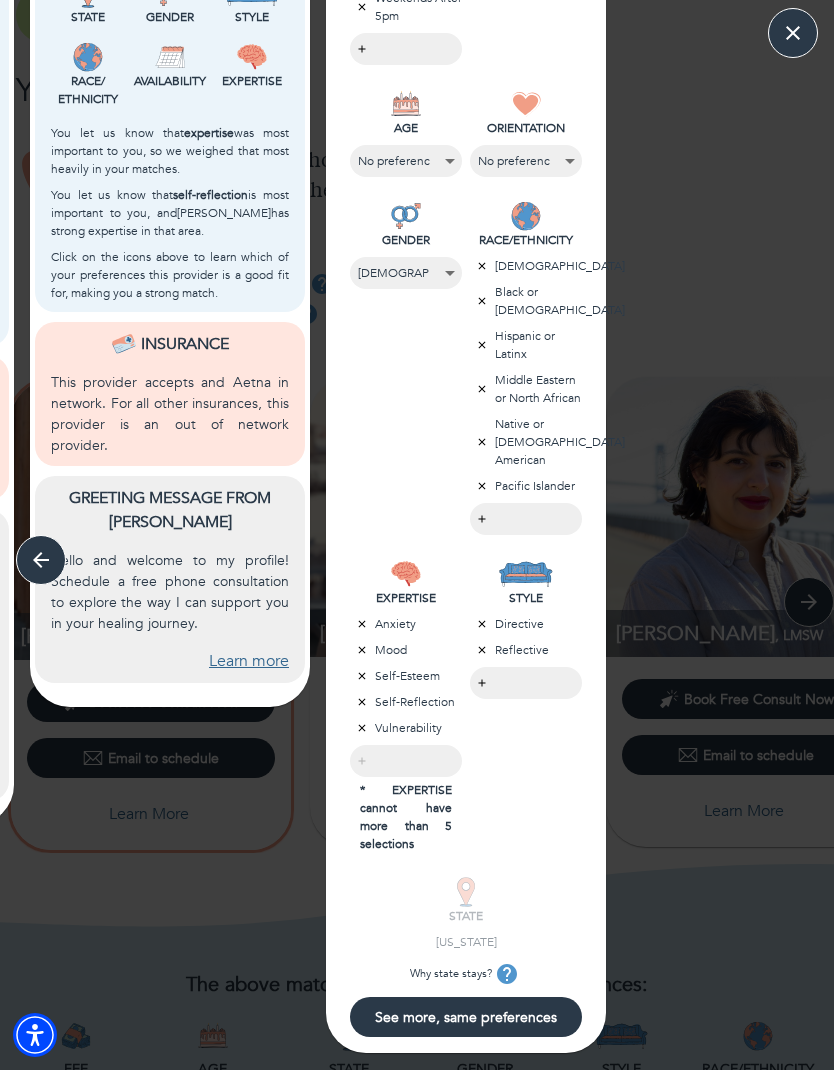 scroll, scrollTop: 584, scrollLeft: 0, axis: vertical 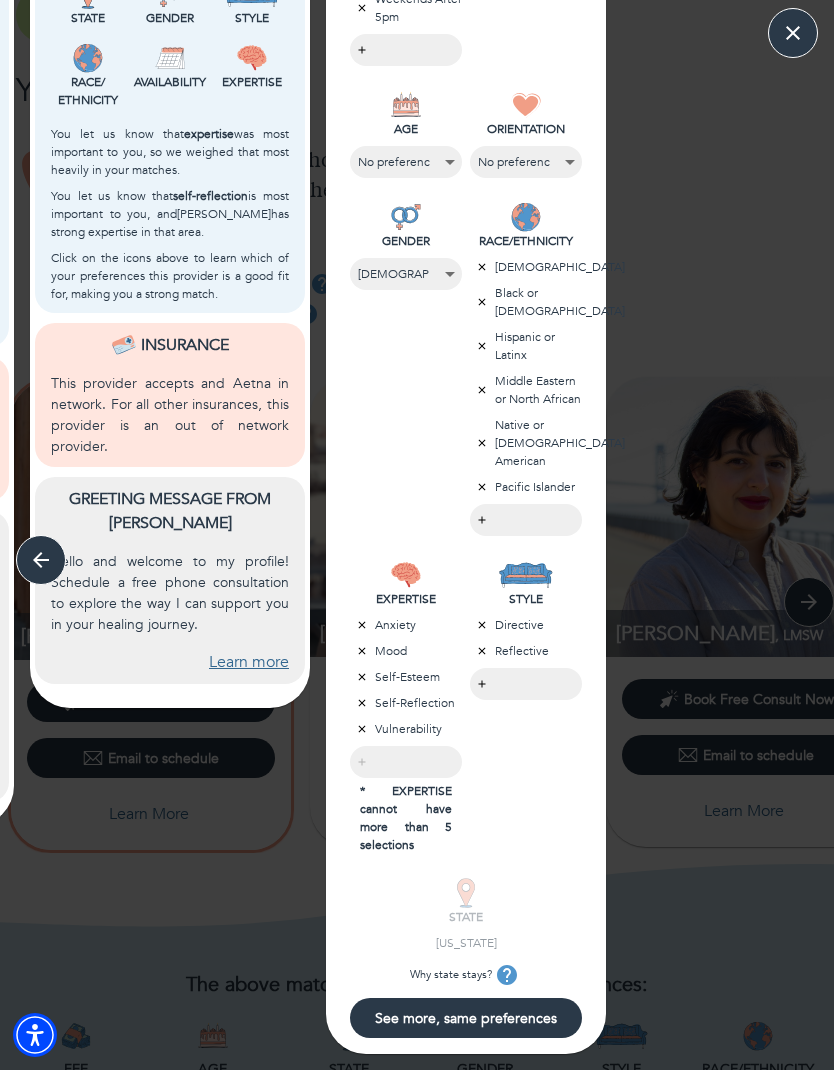 click on "See more, same preferences" at bounding box center [466, 1018] 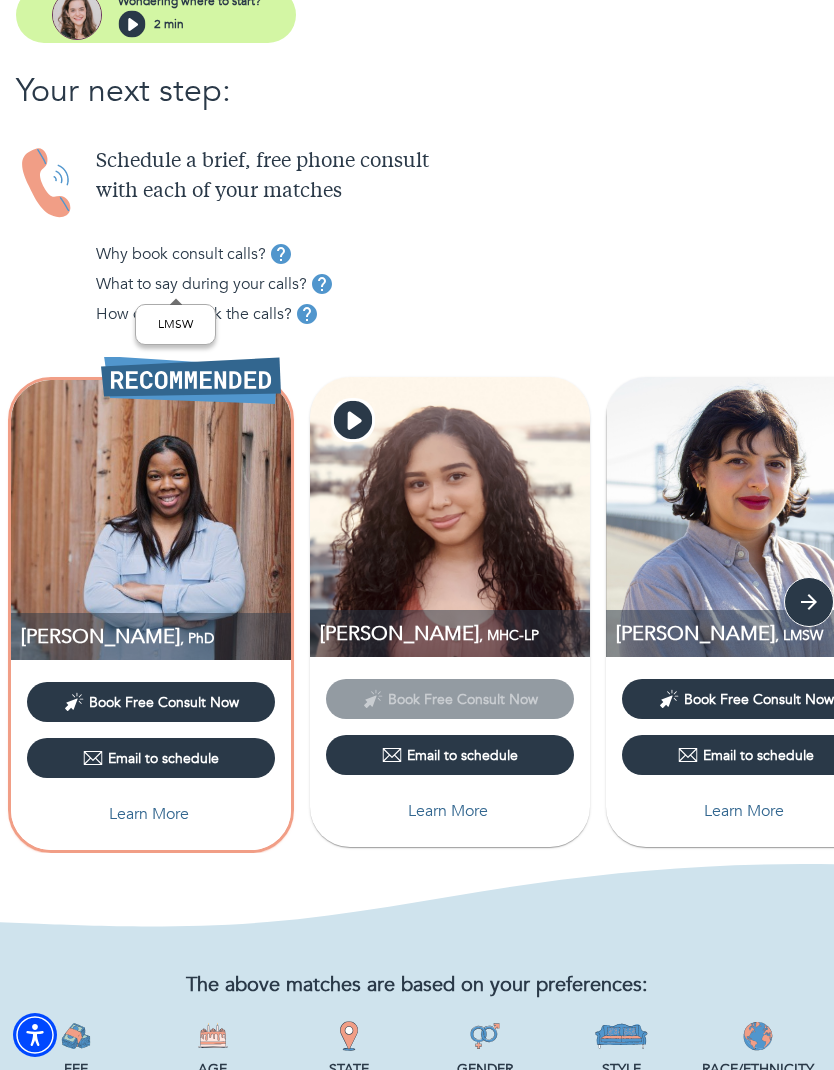 scroll, scrollTop: 0, scrollLeft: 0, axis: both 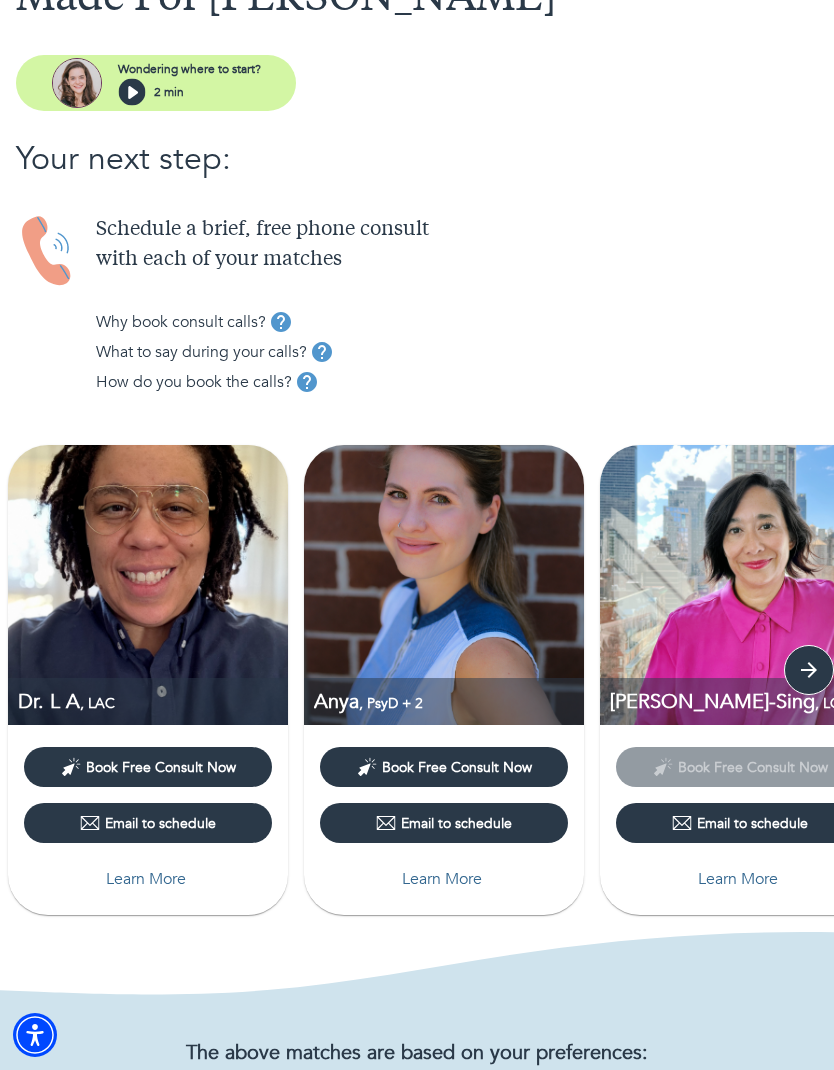 click on "Learn More" at bounding box center (444, 879) 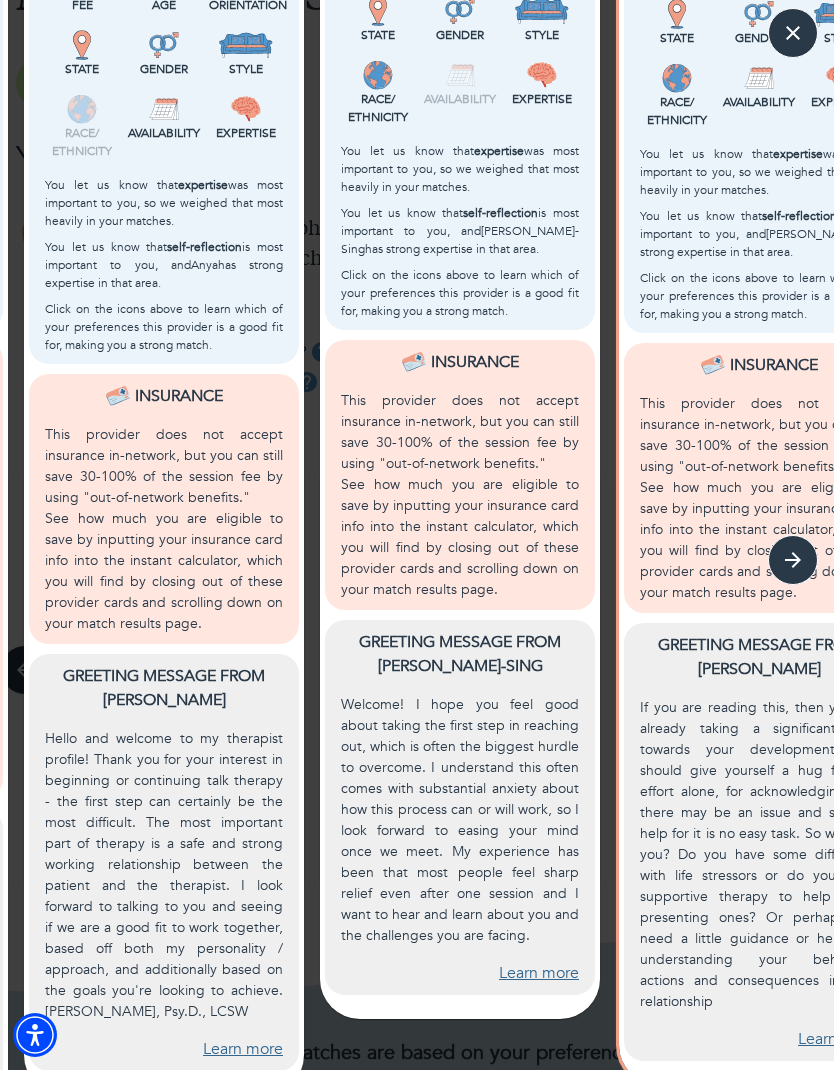 scroll, scrollTop: 603, scrollLeft: 0, axis: vertical 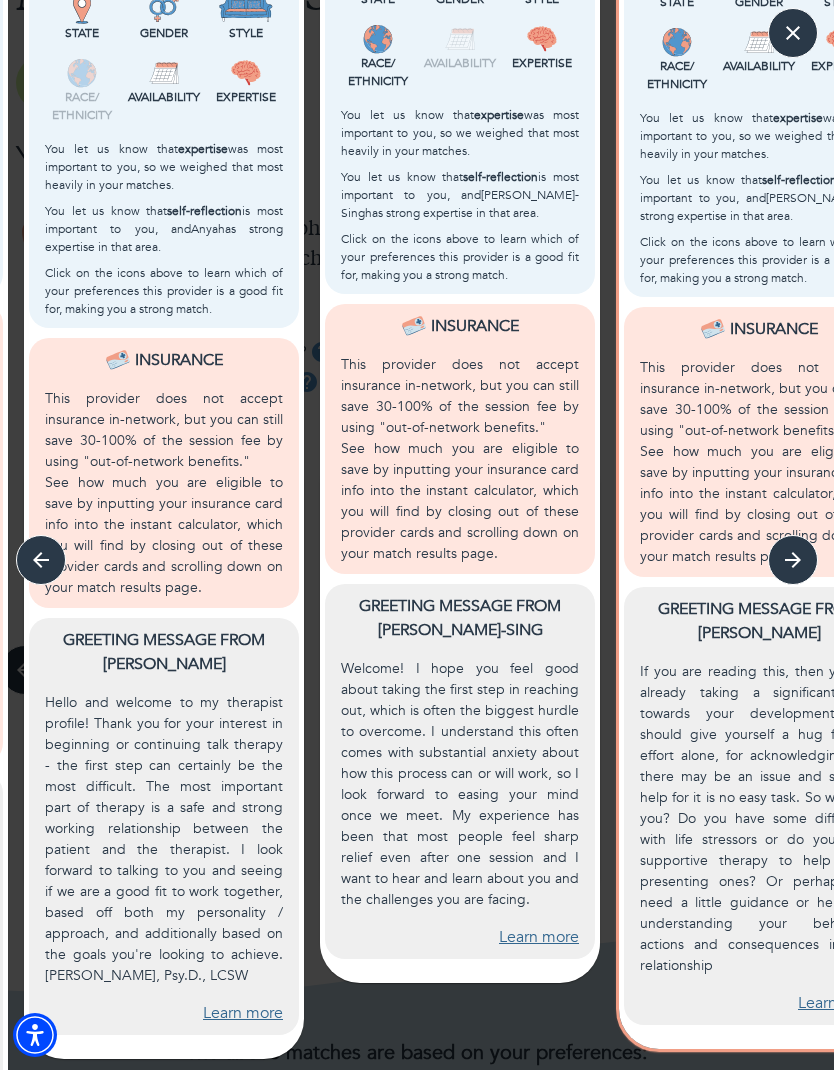 click on "Learn more" at bounding box center [243, 1013] 